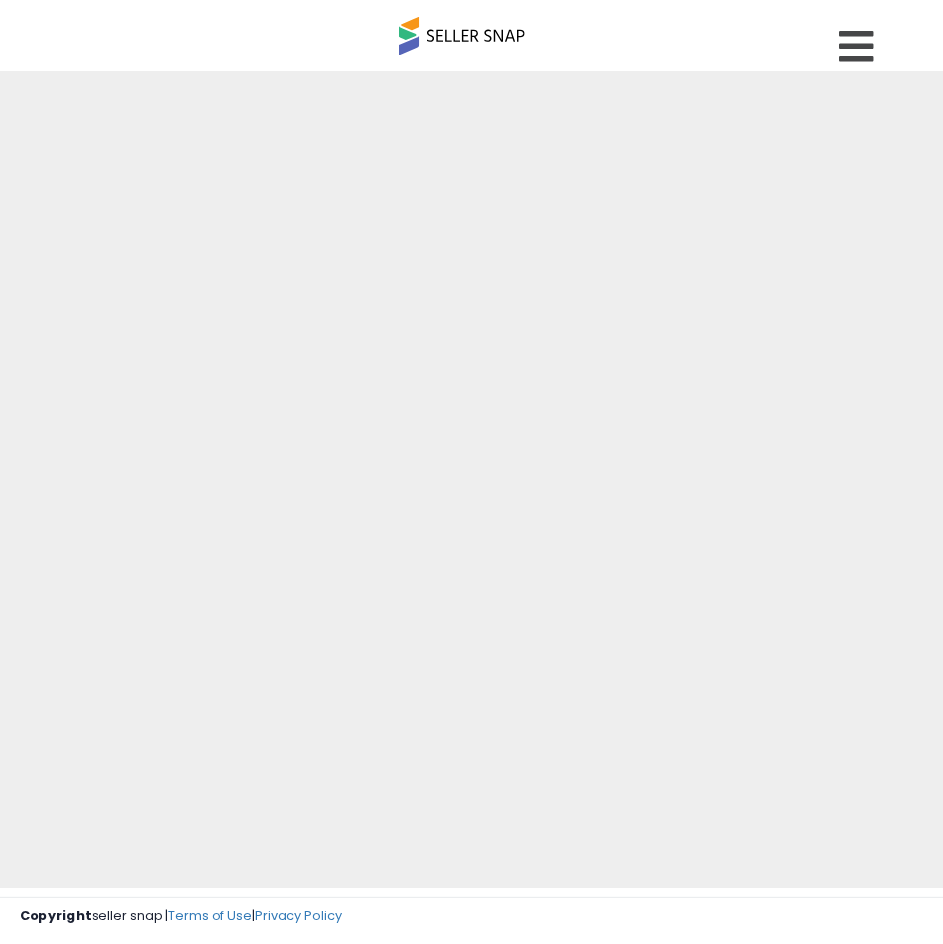 scroll, scrollTop: 0, scrollLeft: 0, axis: both 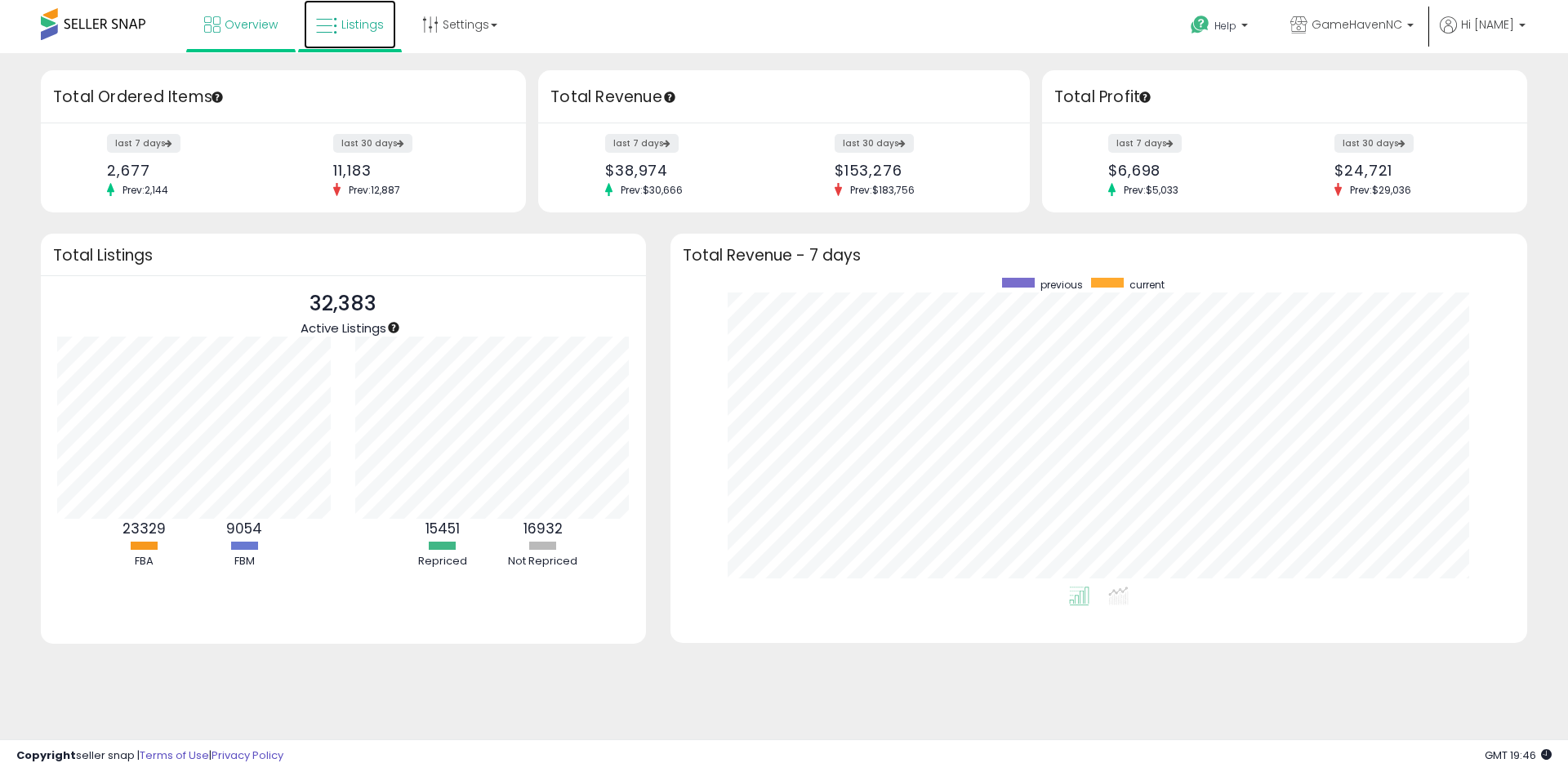 click on "Listings" at bounding box center (350, 25) 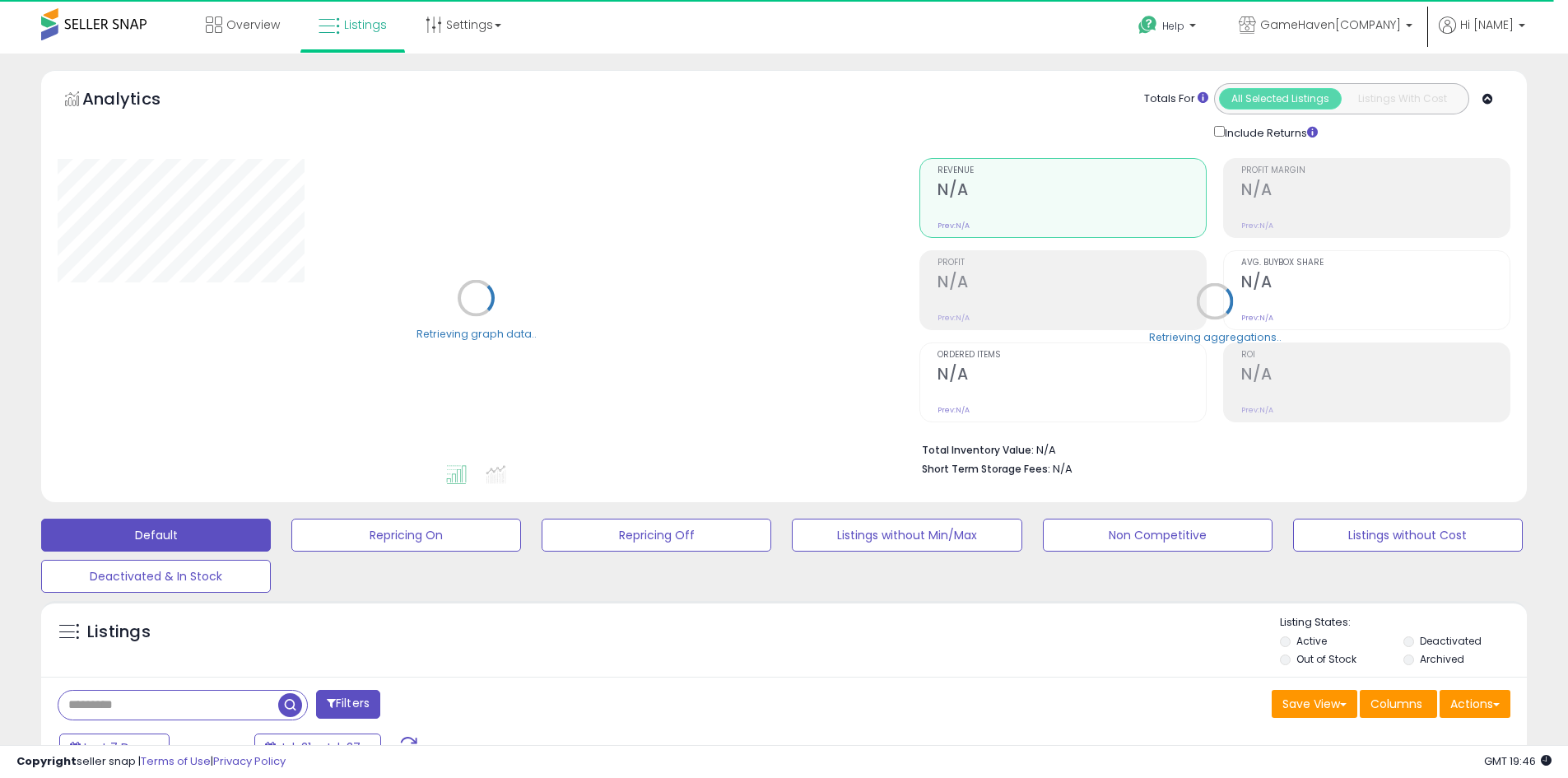 scroll, scrollTop: 247, scrollLeft: 0, axis: vertical 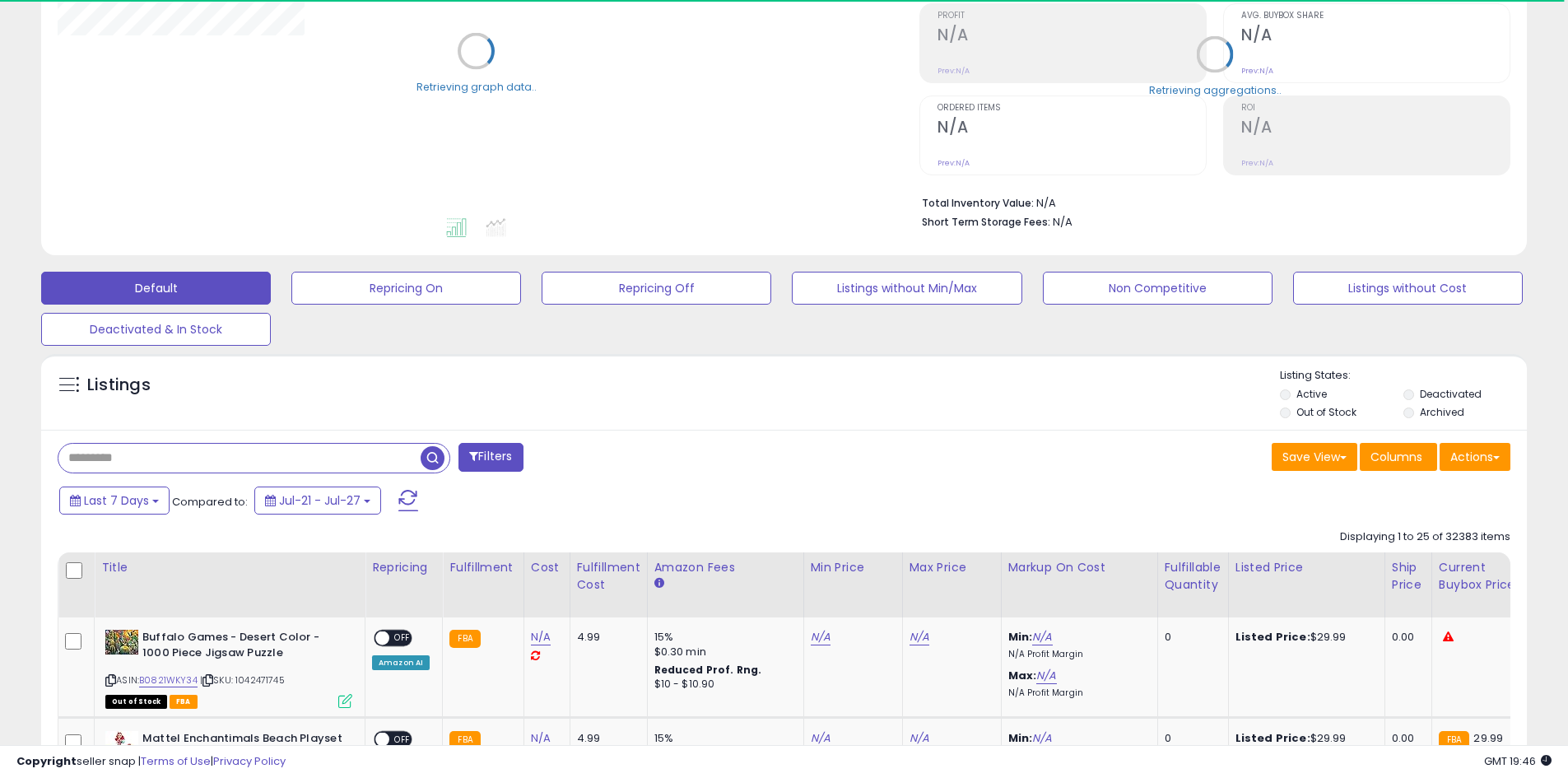 paste on "**********" 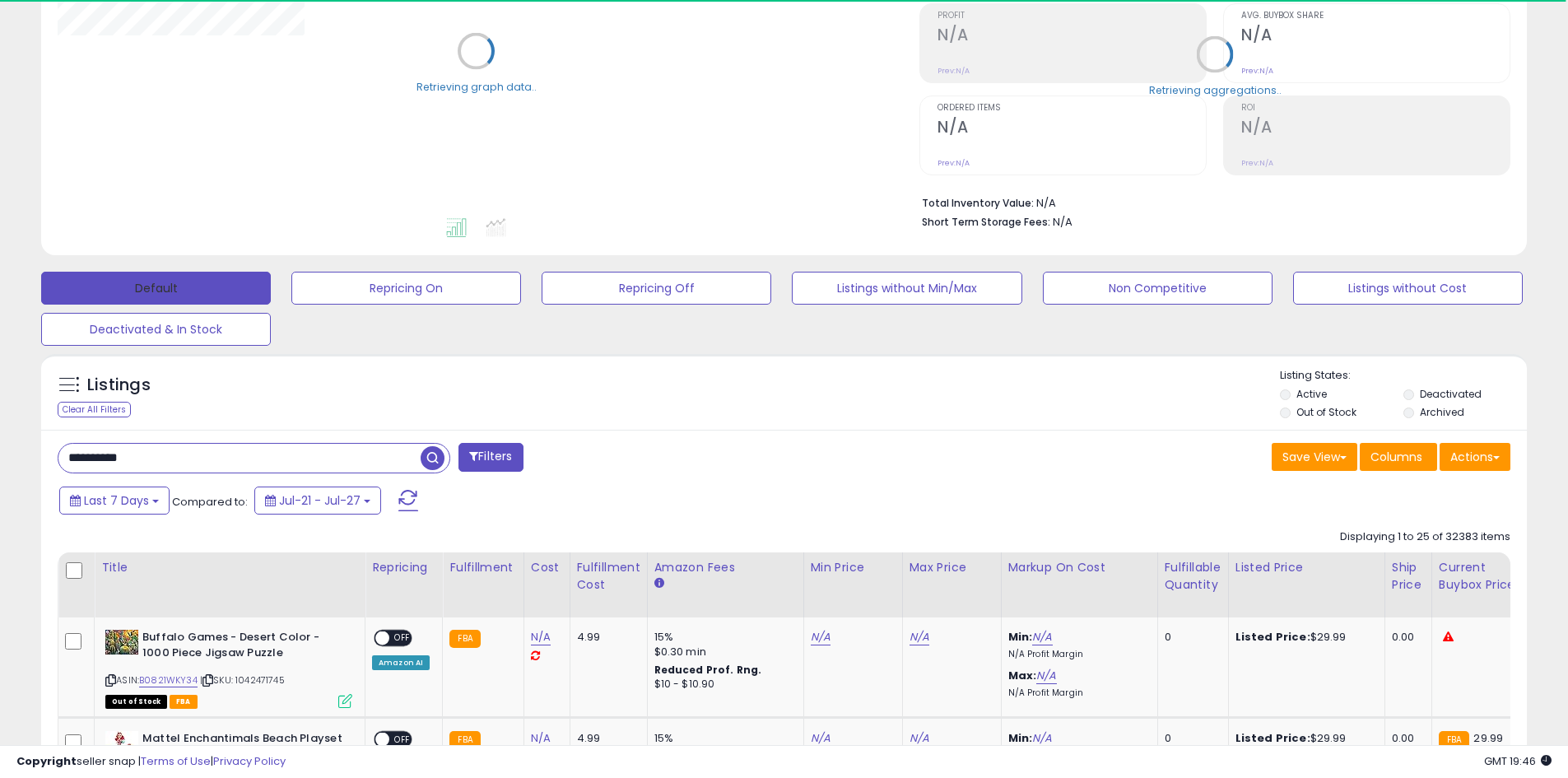 type on "**********" 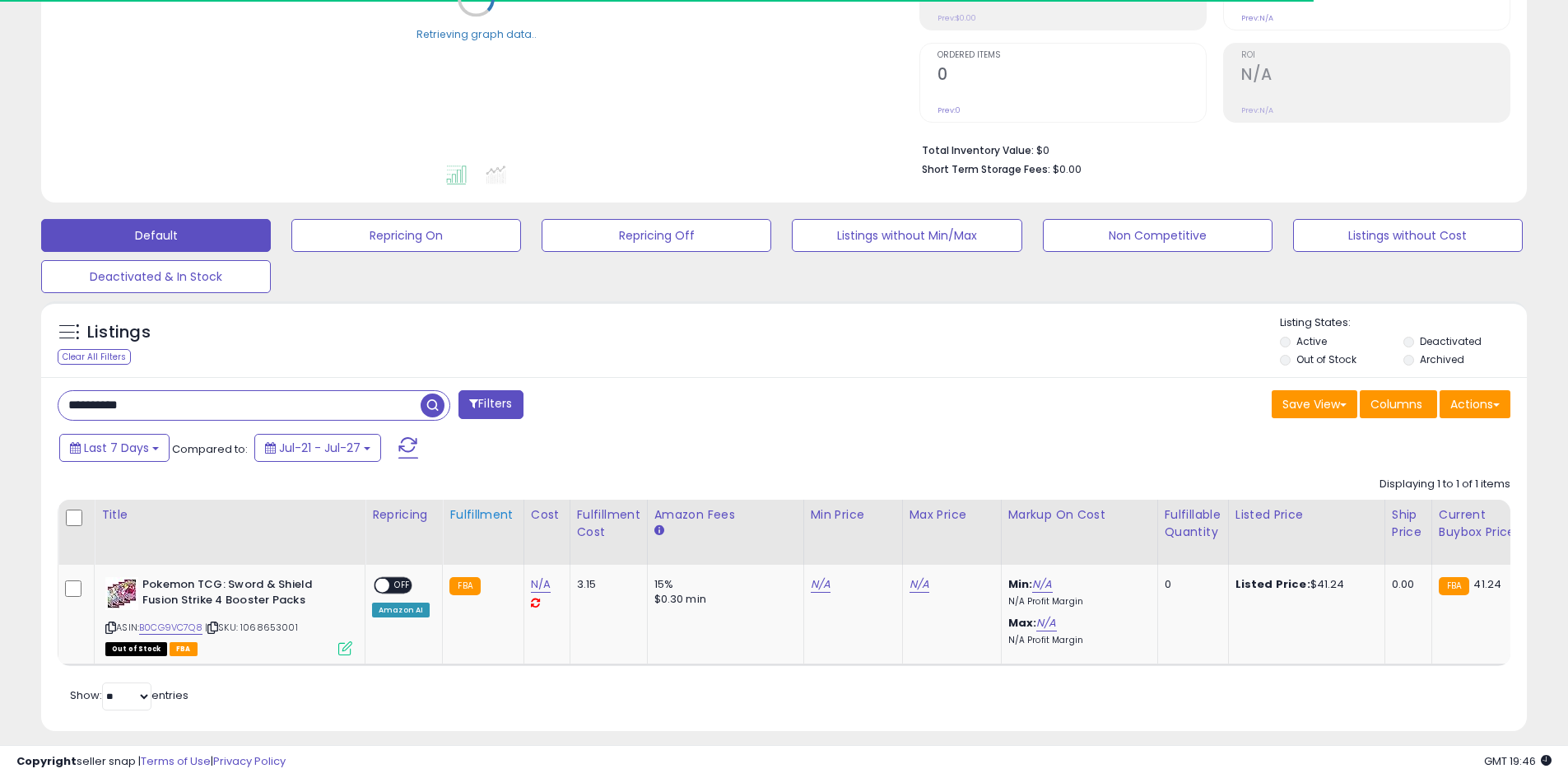 scroll, scrollTop: 327, scrollLeft: 0, axis: vertical 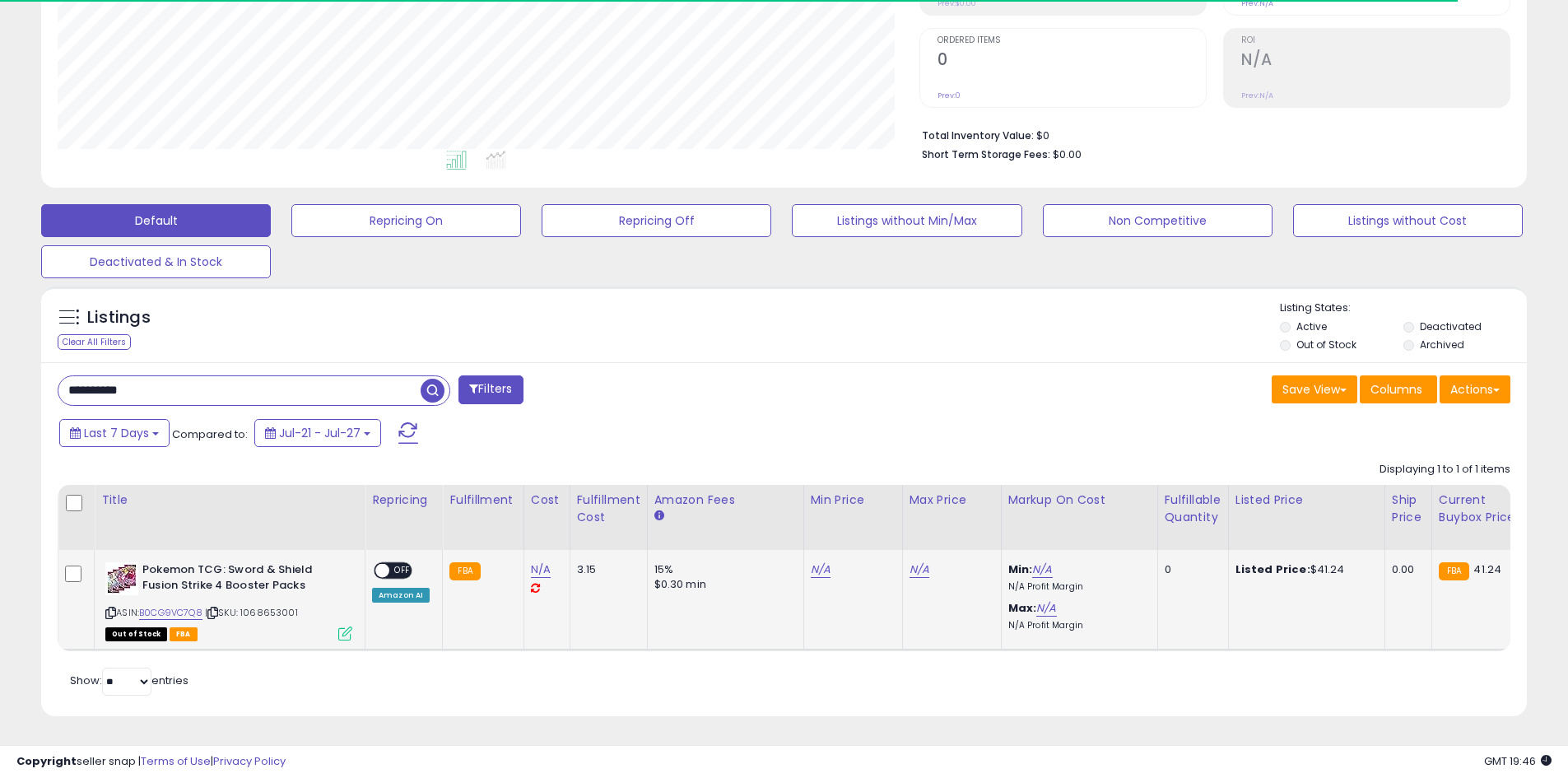 click at bounding box center (345, 633) 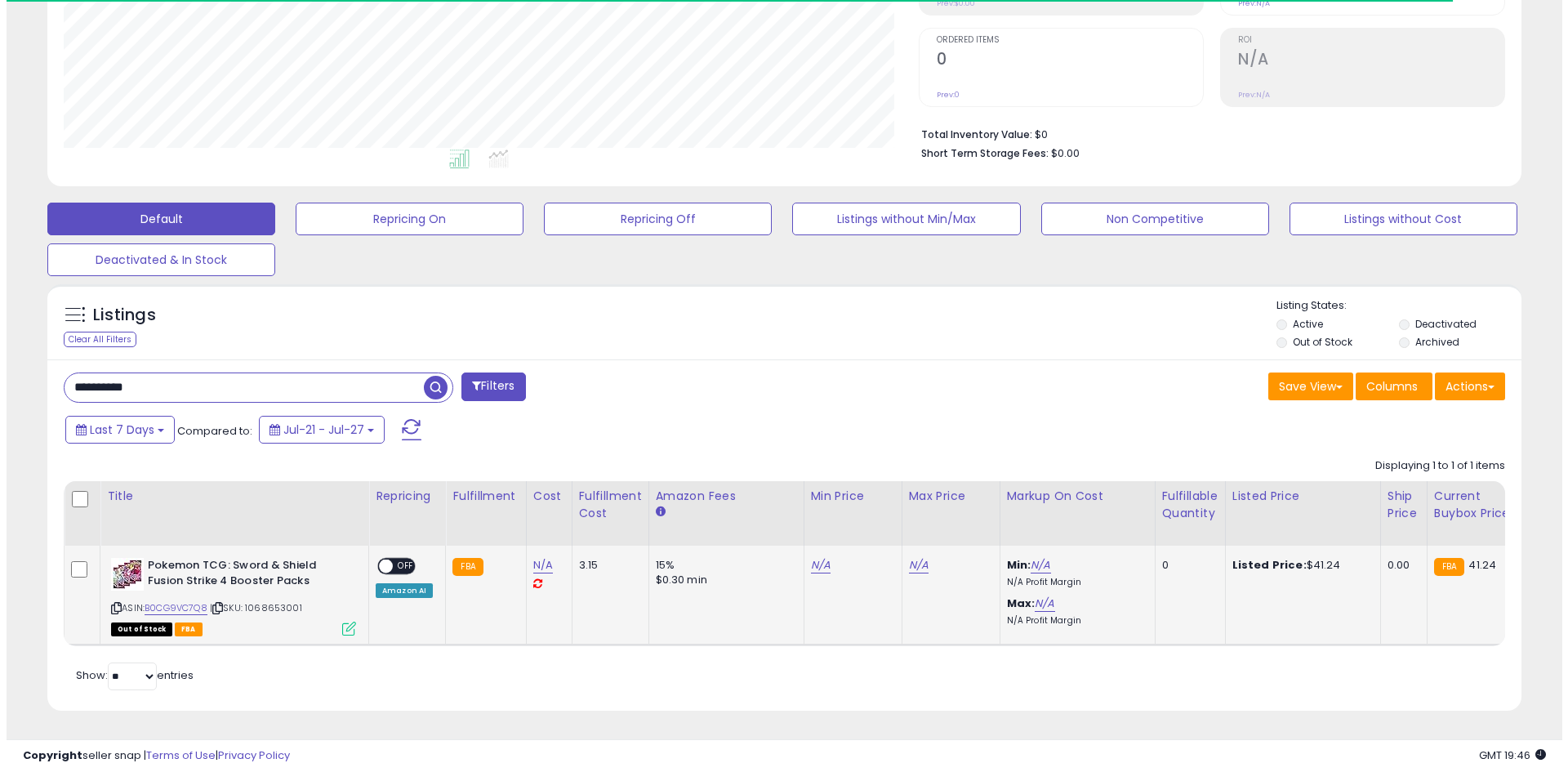 scroll, scrollTop: 816596, scrollLeft: 815804, axis: both 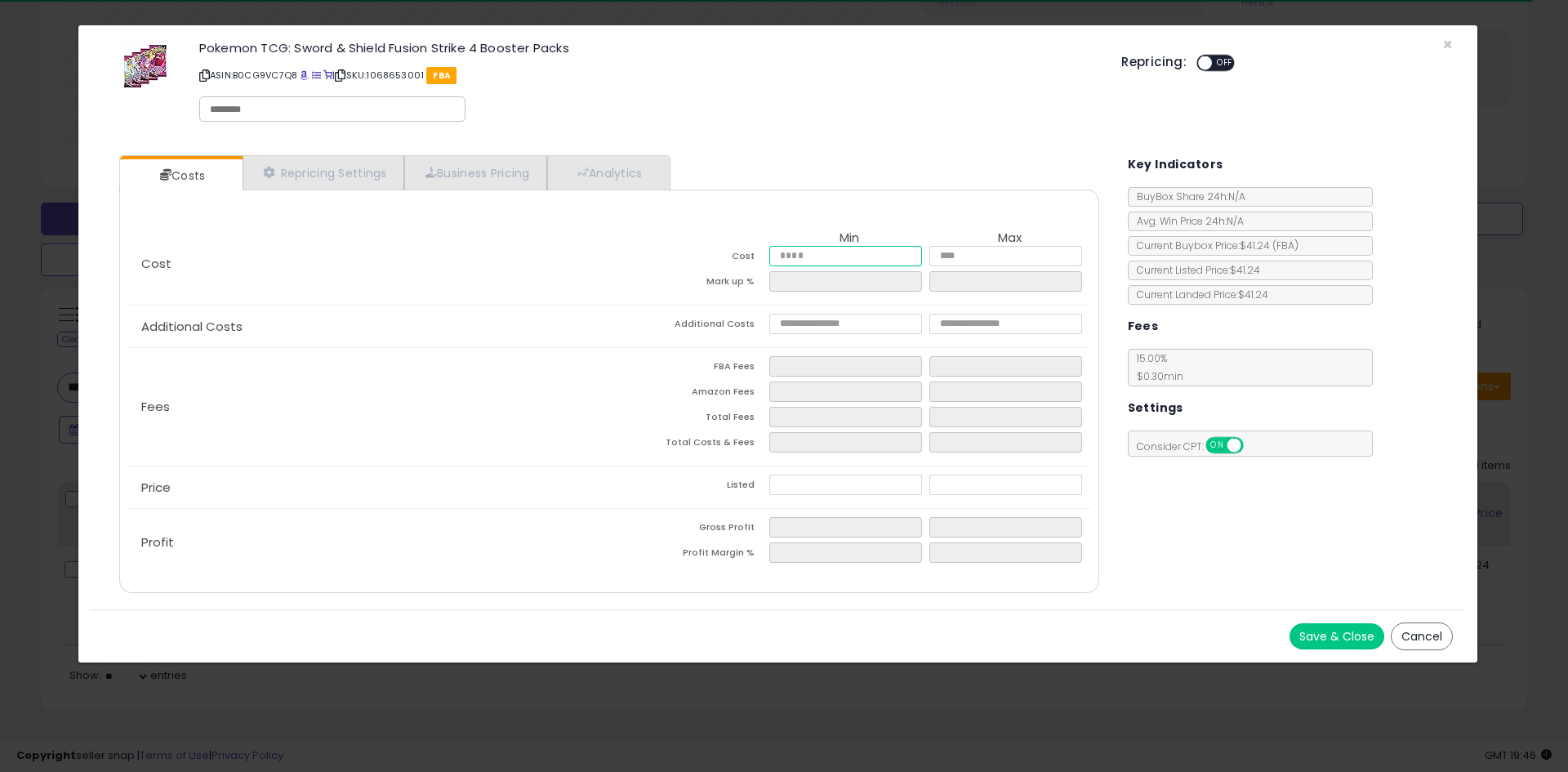 click at bounding box center (845, 256) 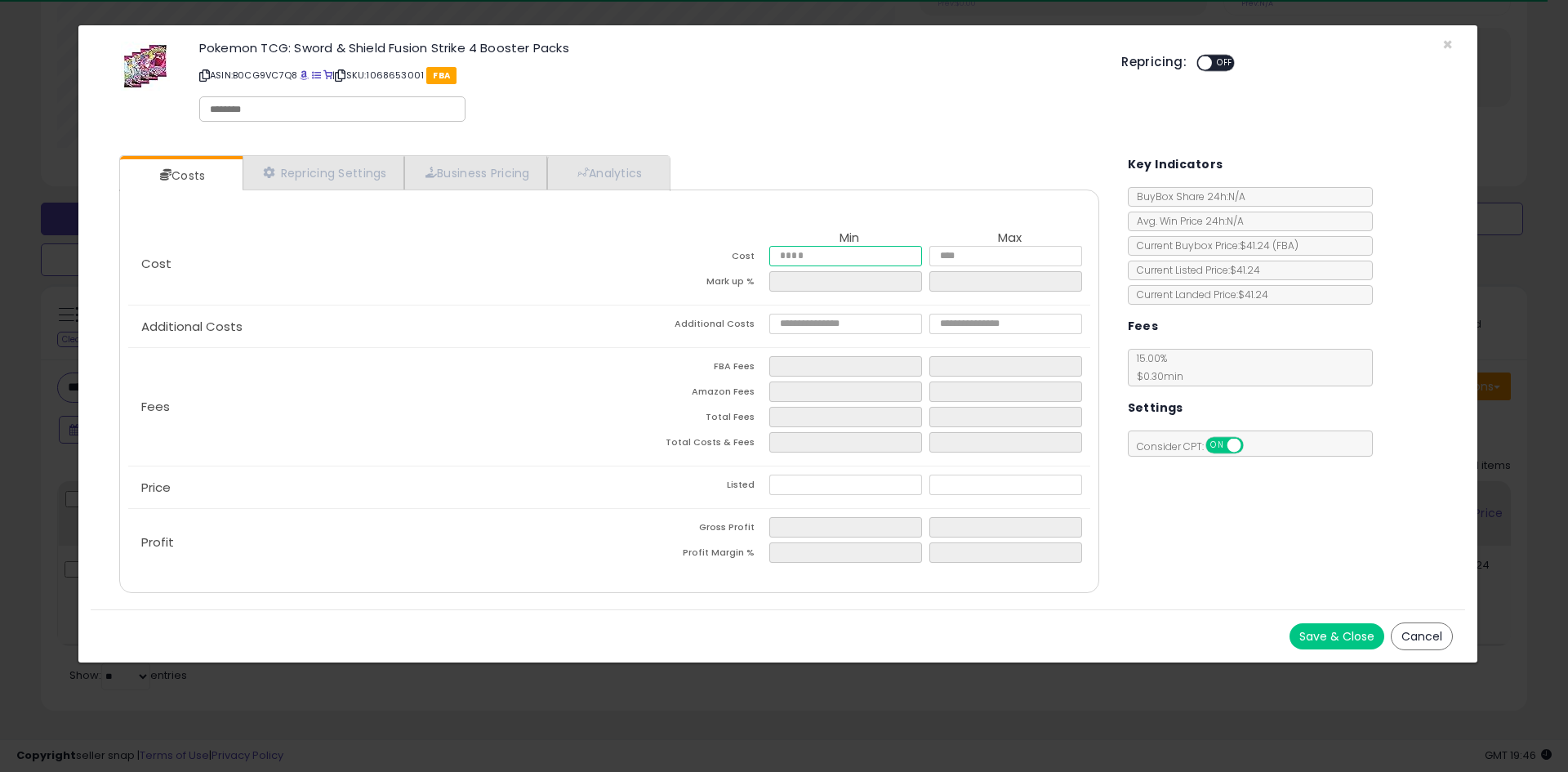 type on "*" 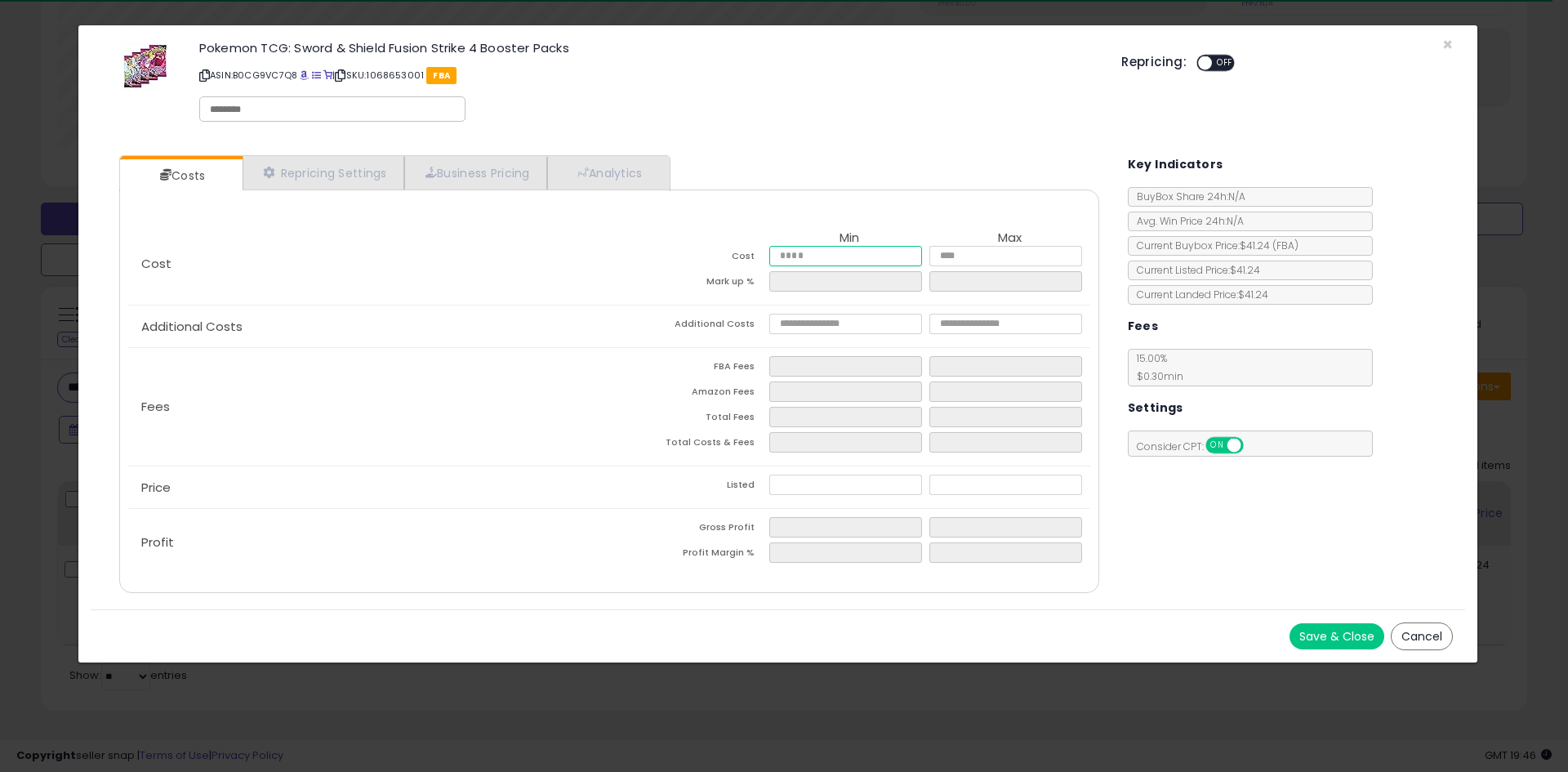 type on "**" 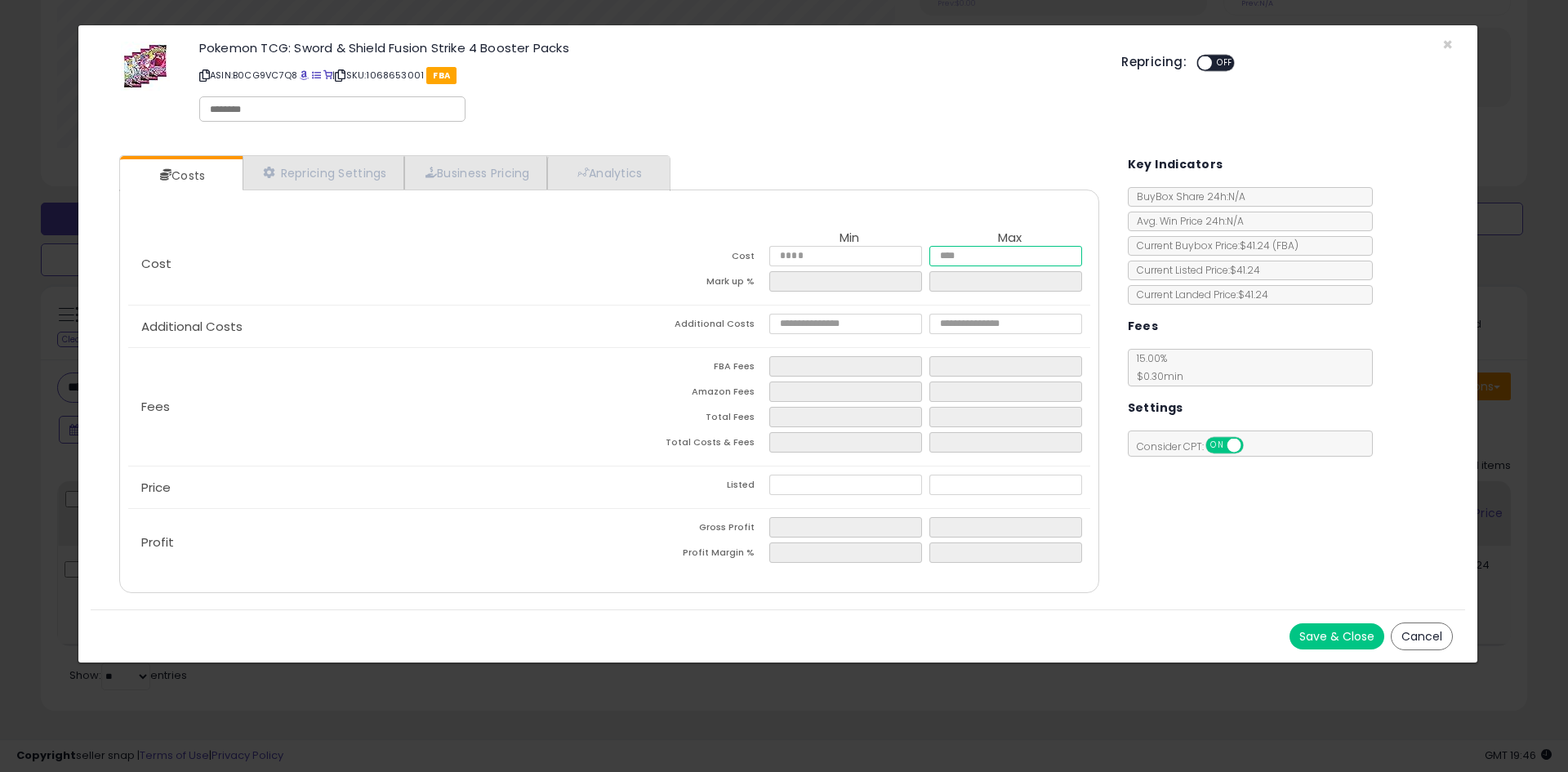 type on "*****" 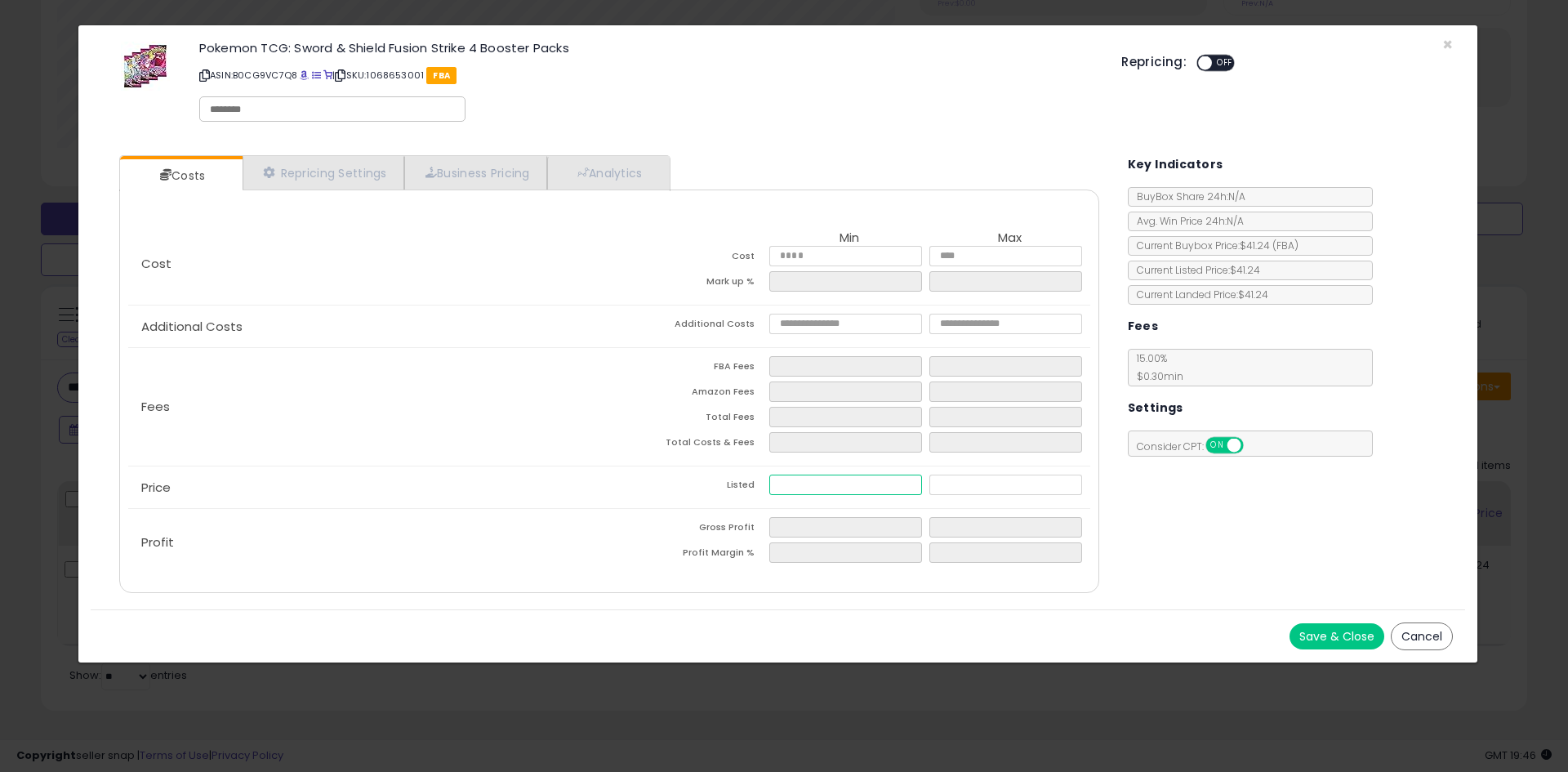 type on "****" 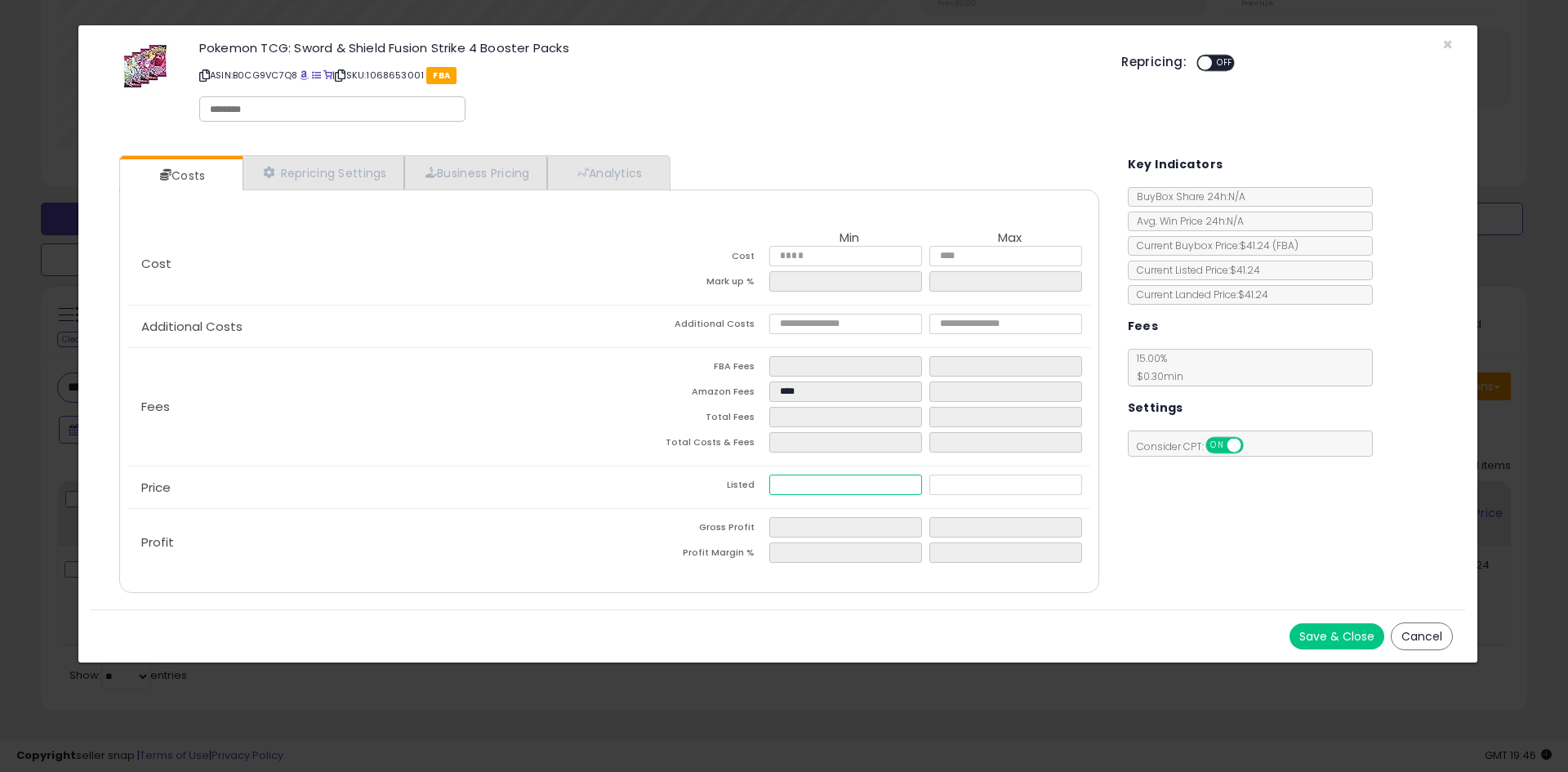type on "****" 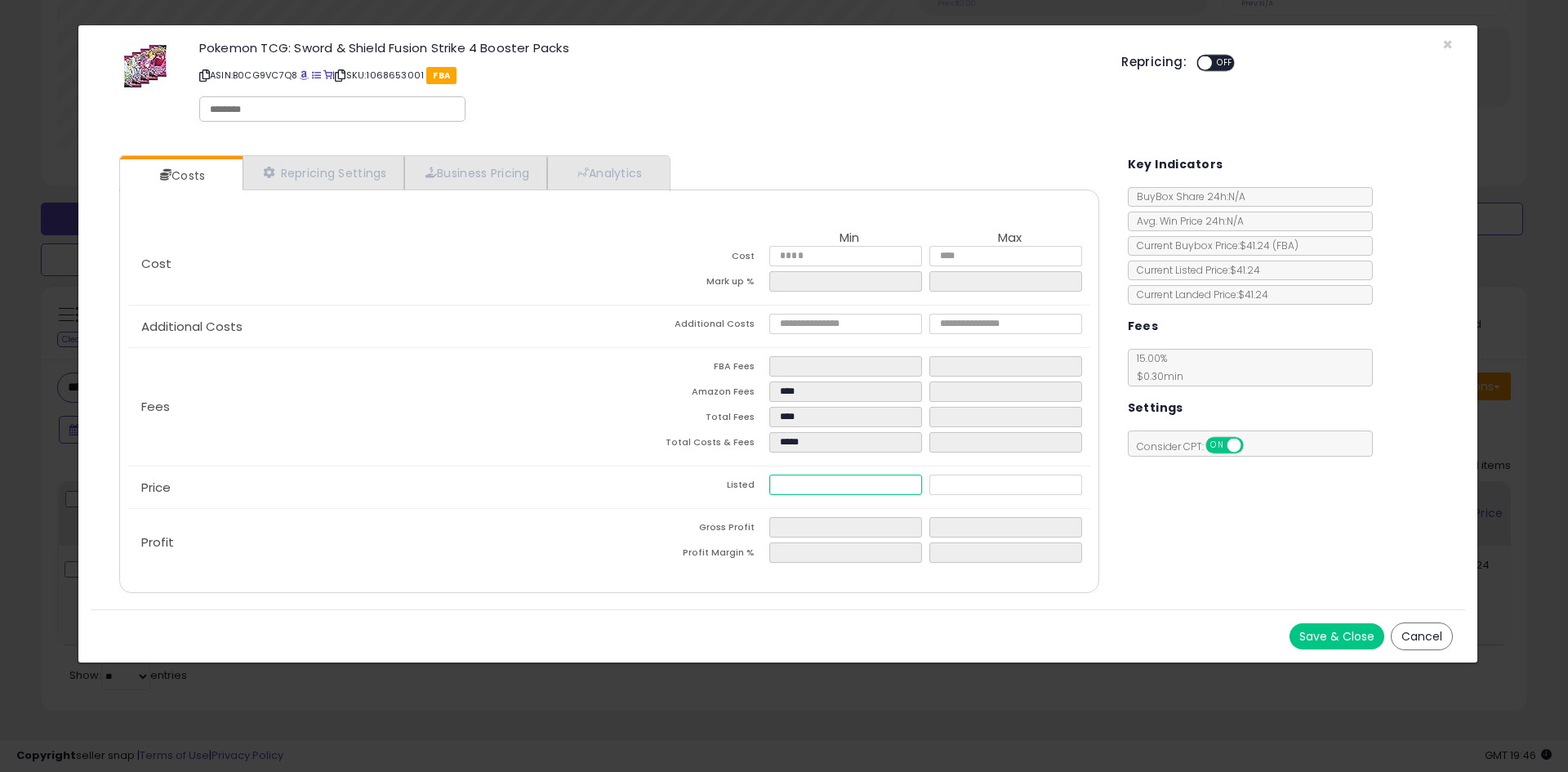type on "****" 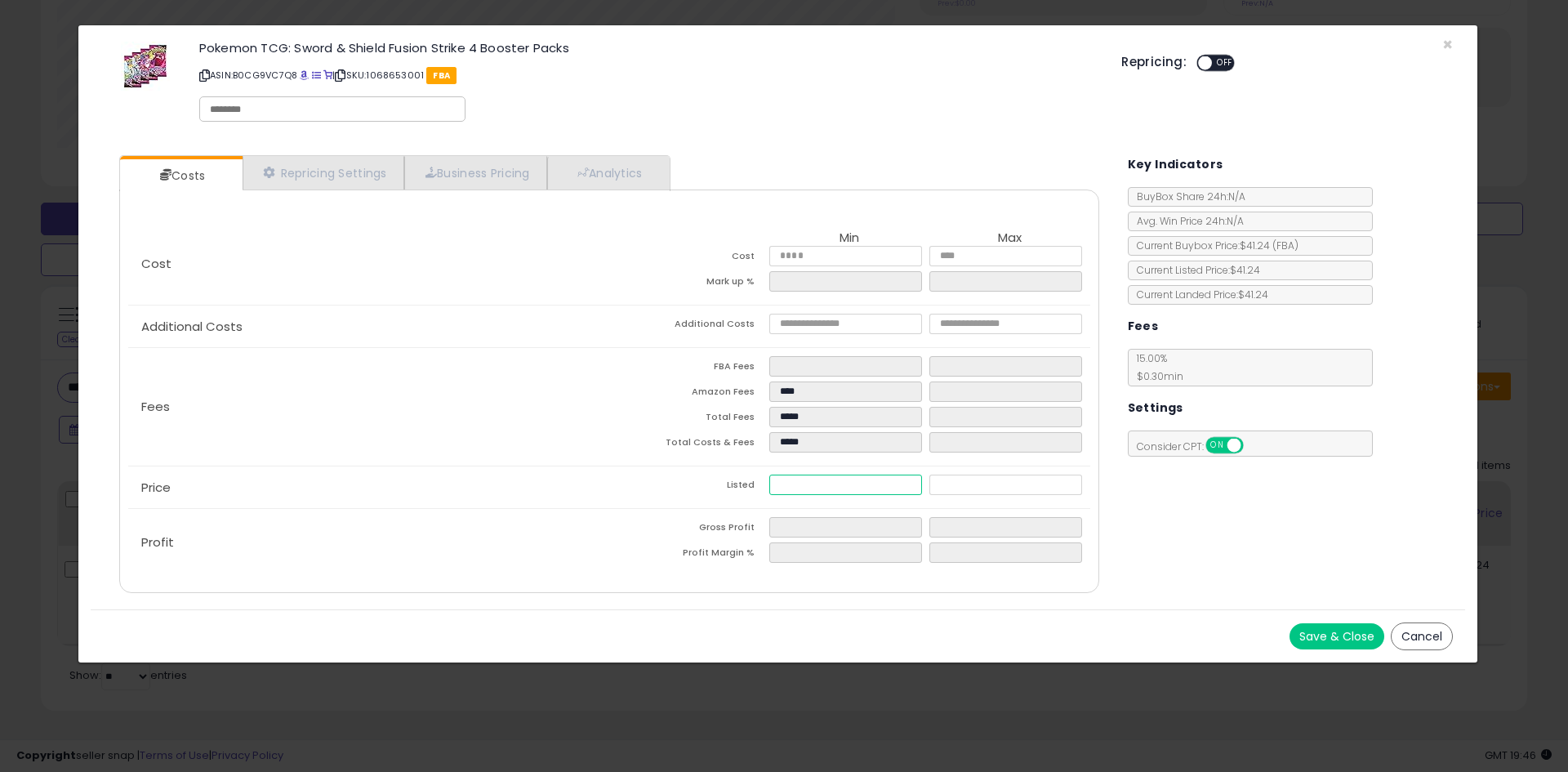 type on "****" 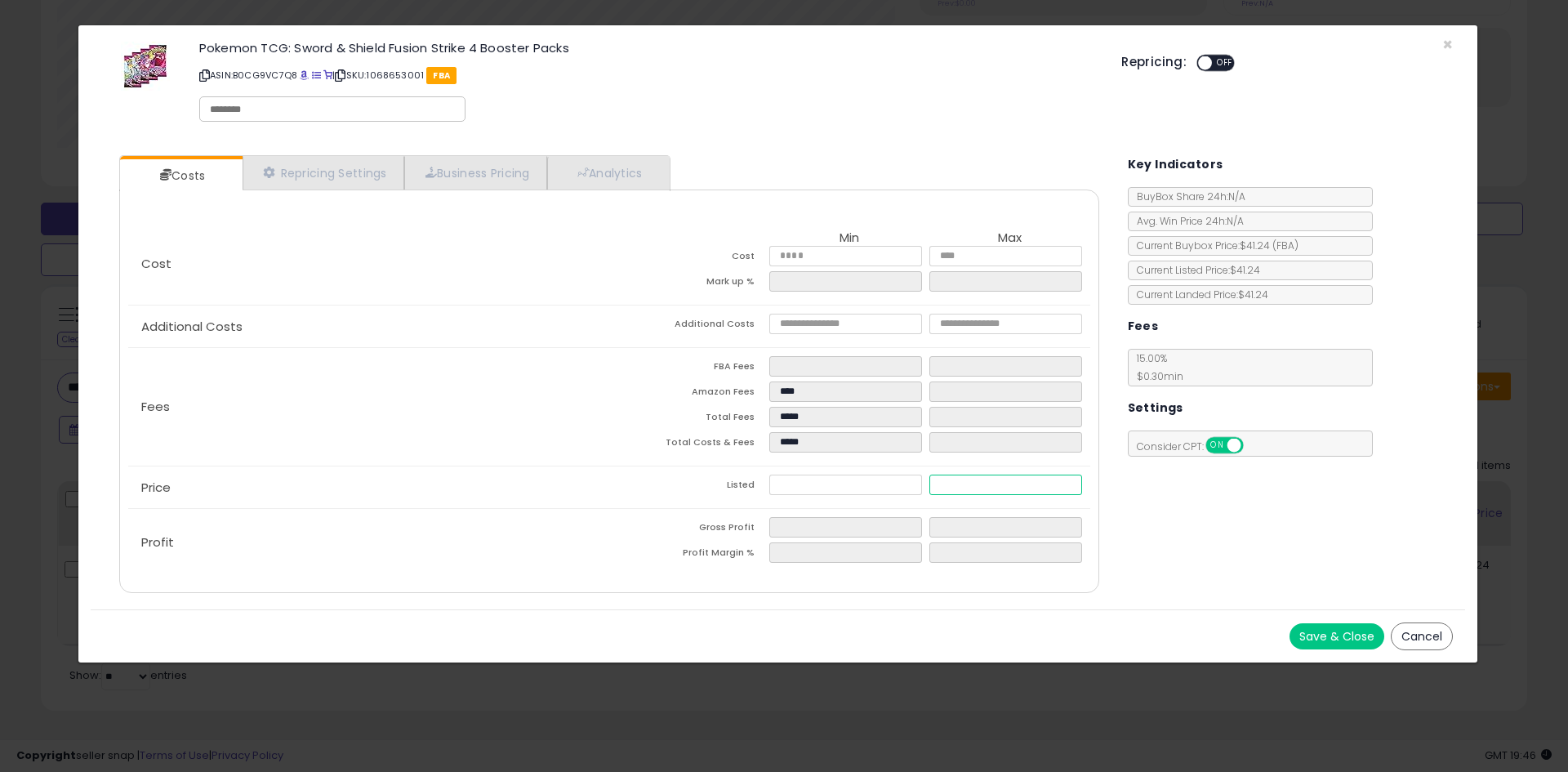 type on "*****" 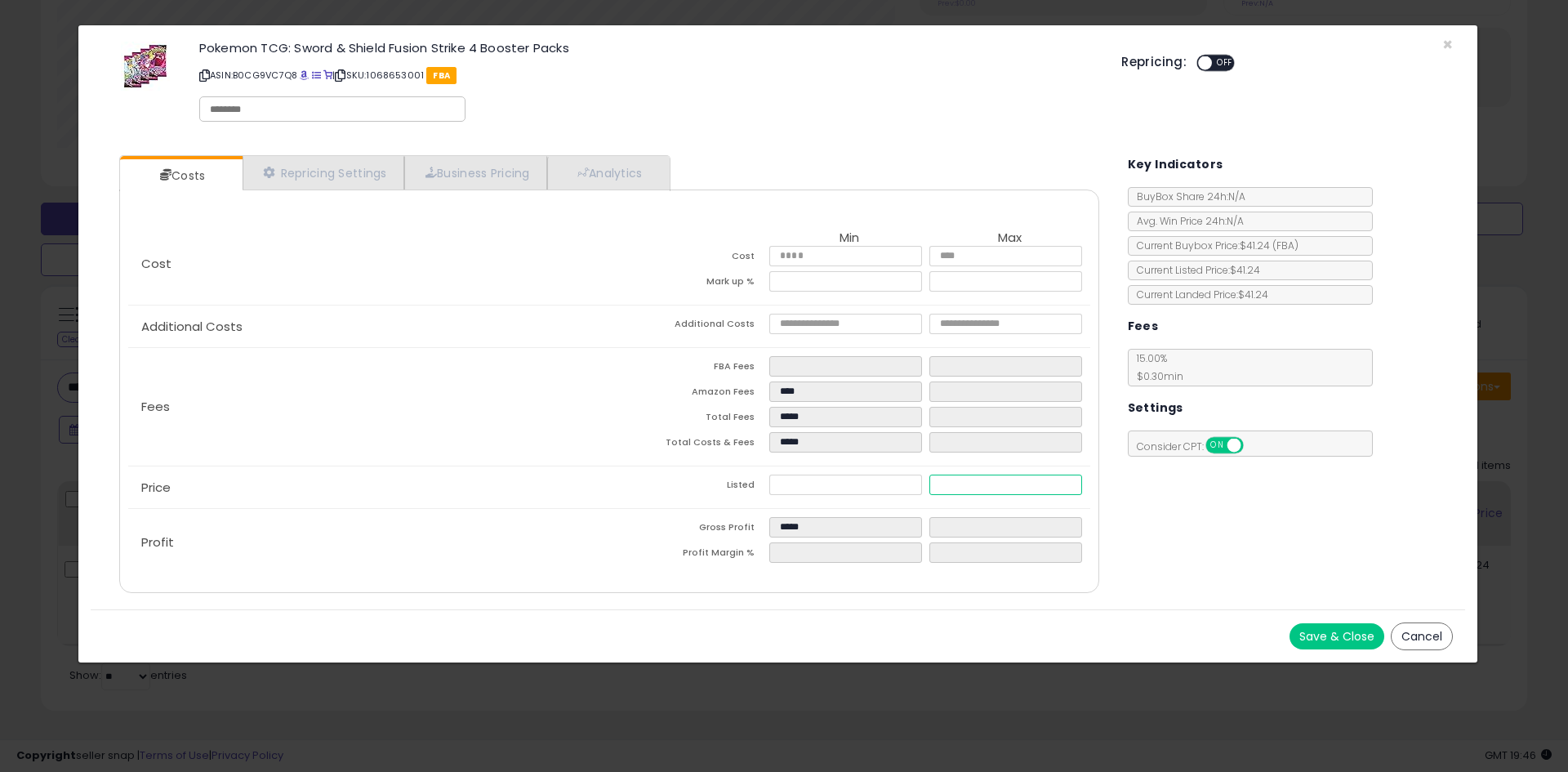 type on "****" 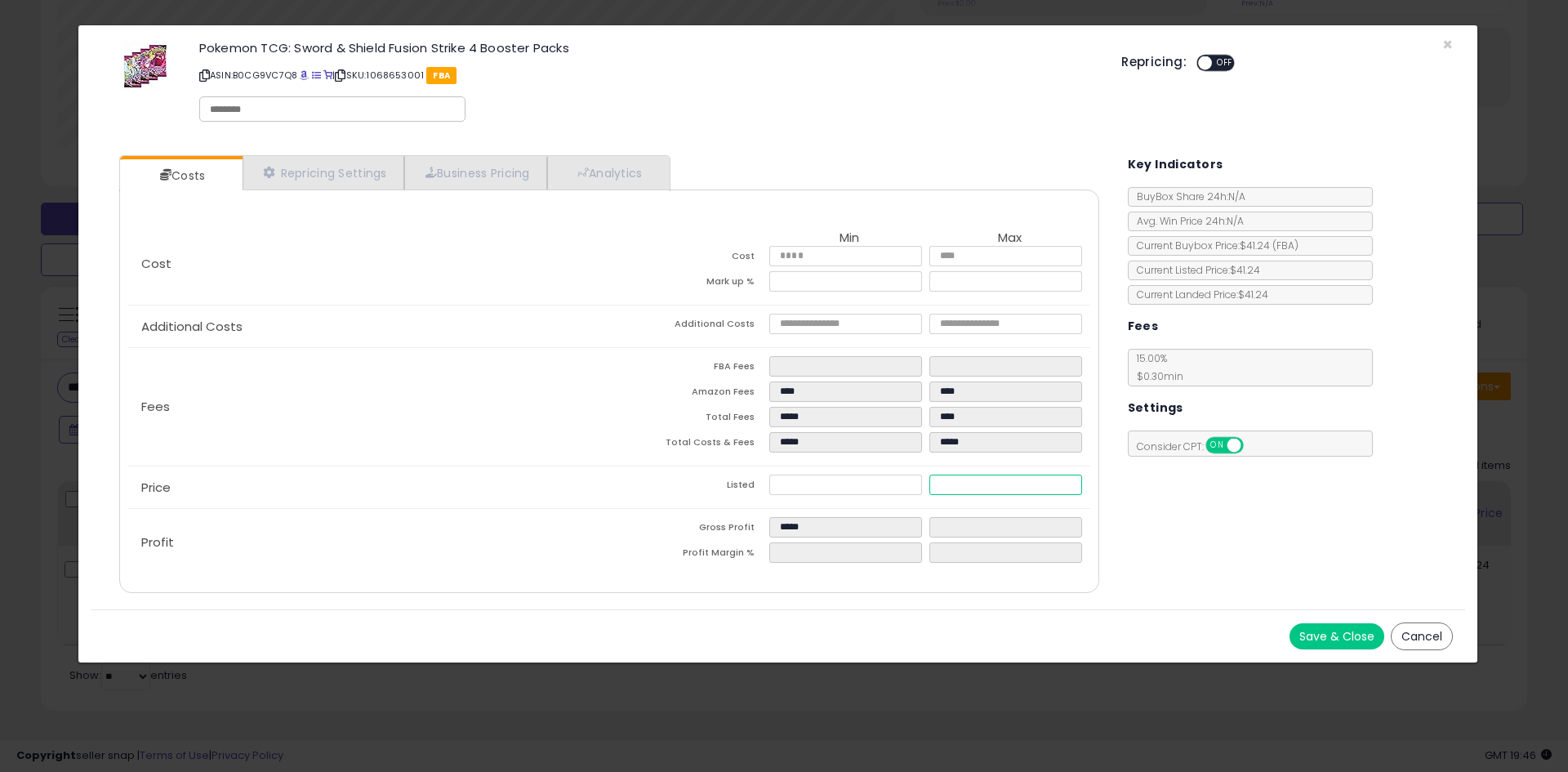 type on "****" 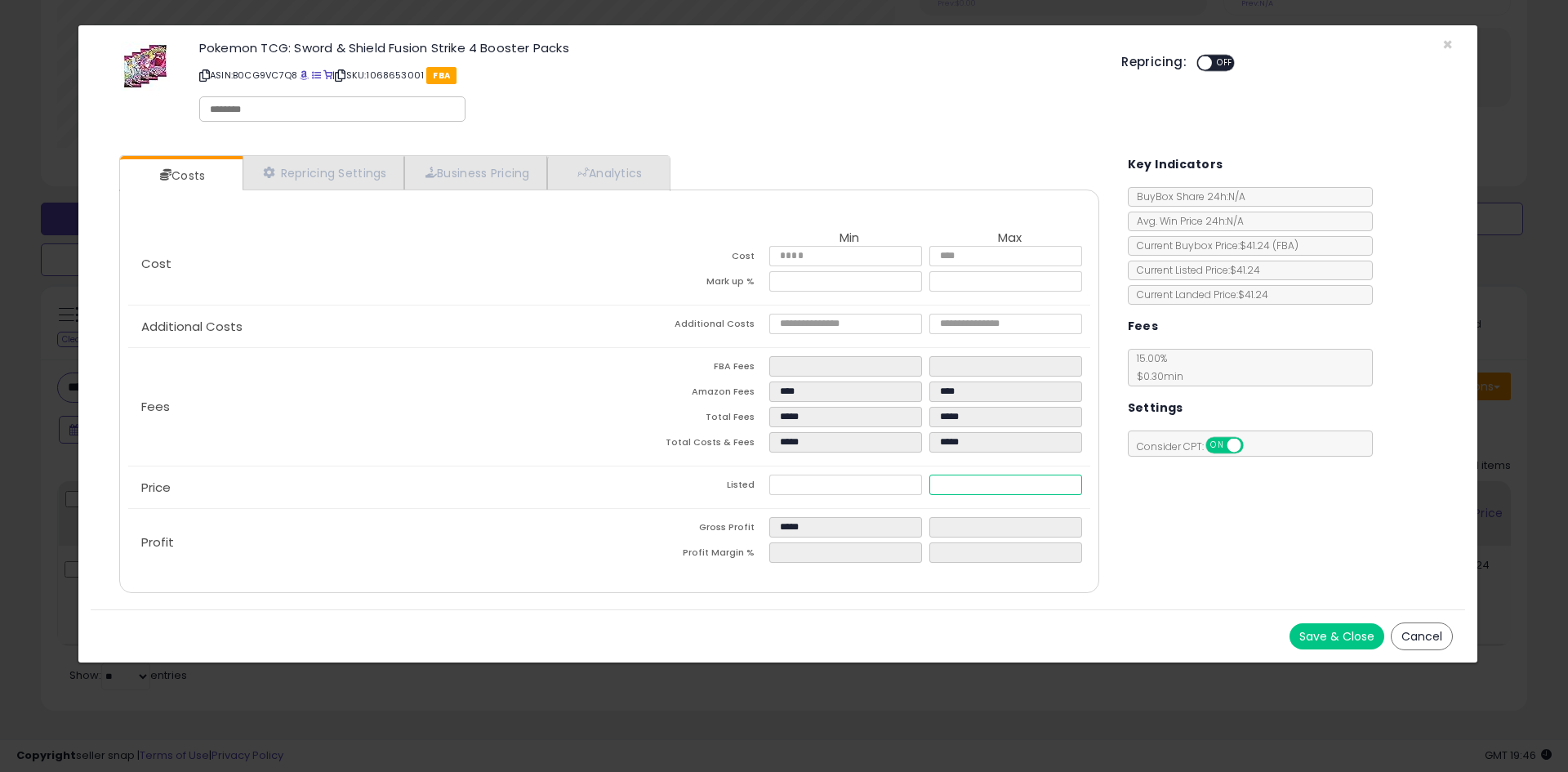 type on "****" 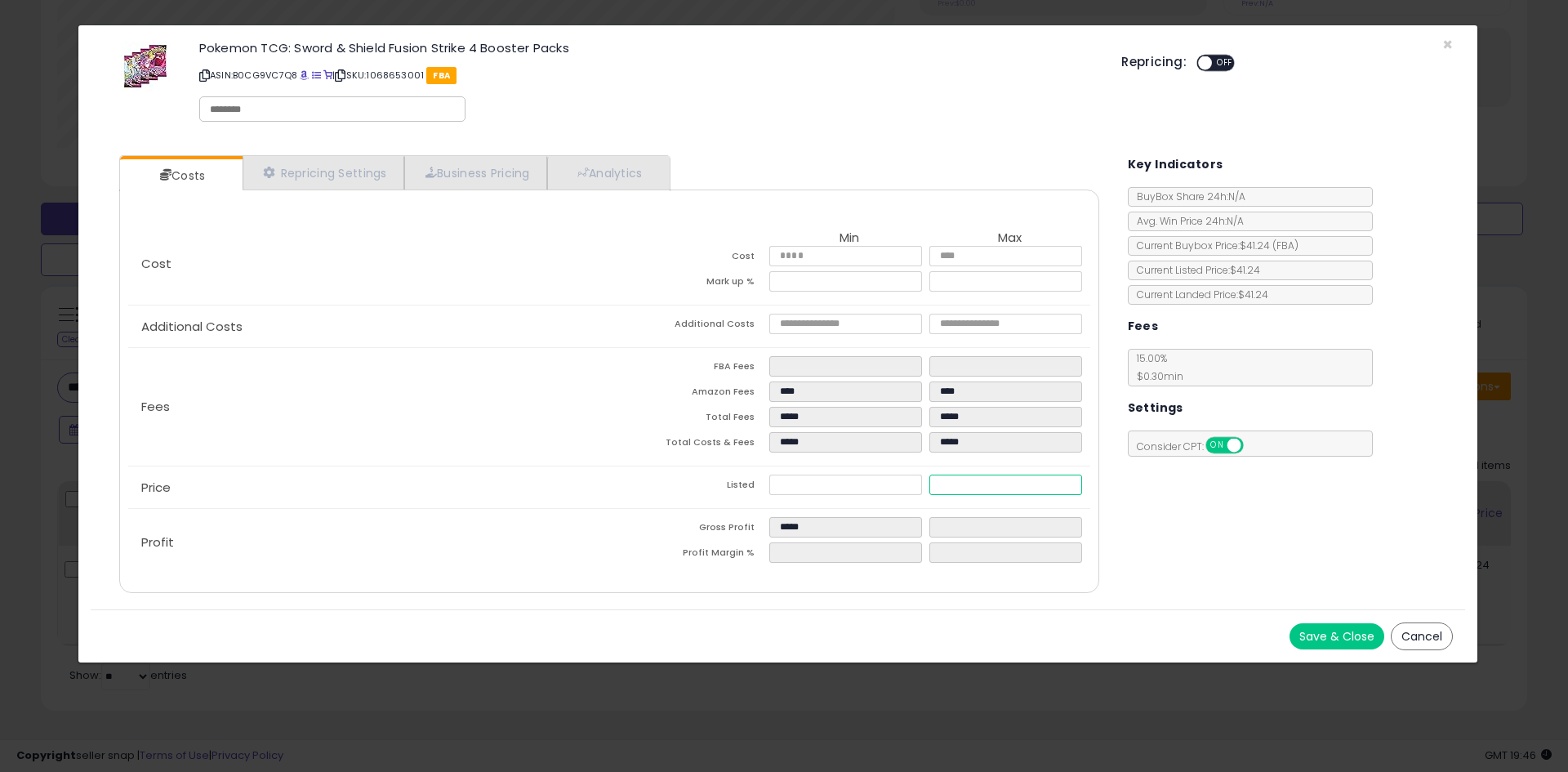type on "*****" 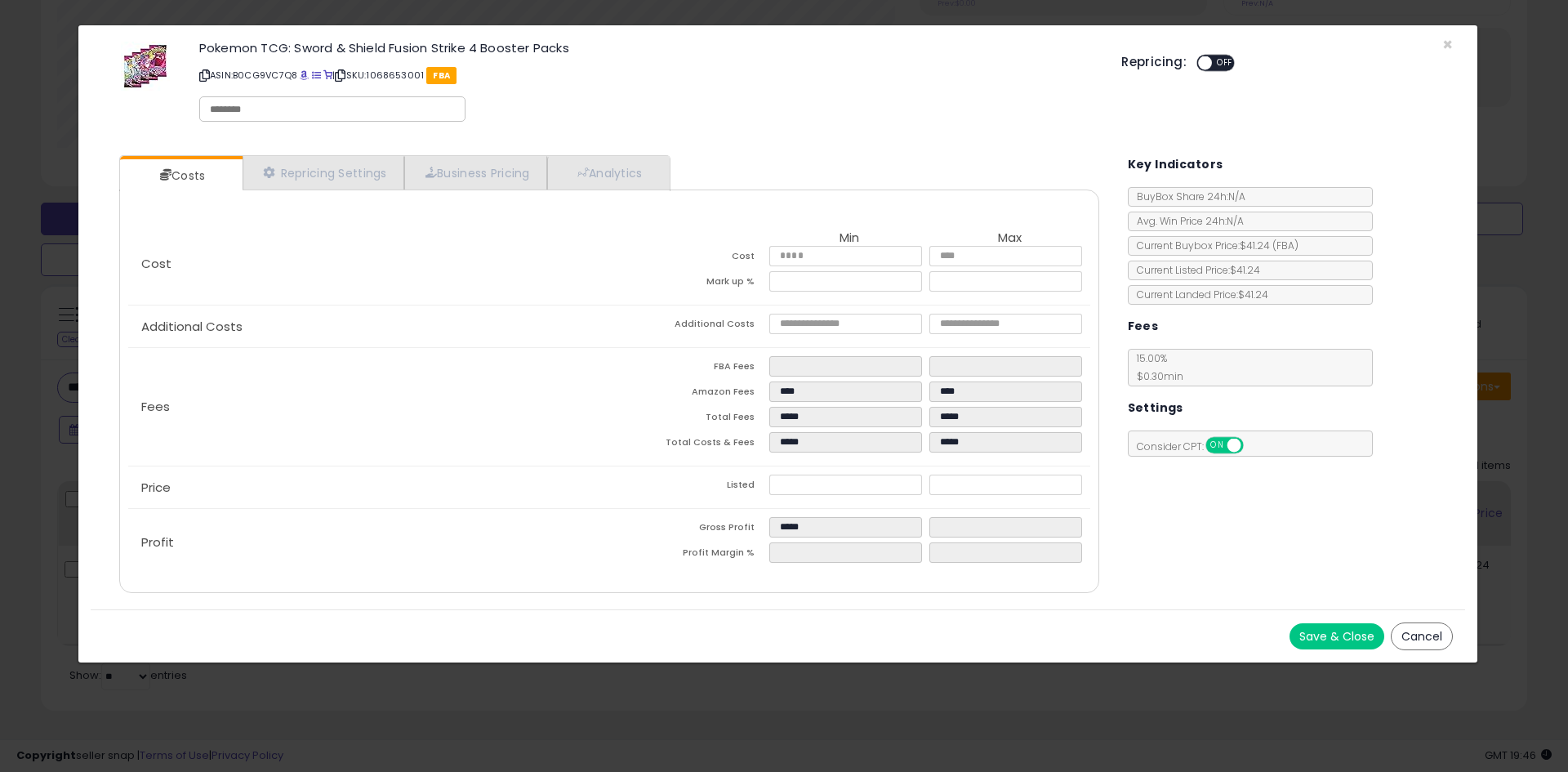 type on "******" 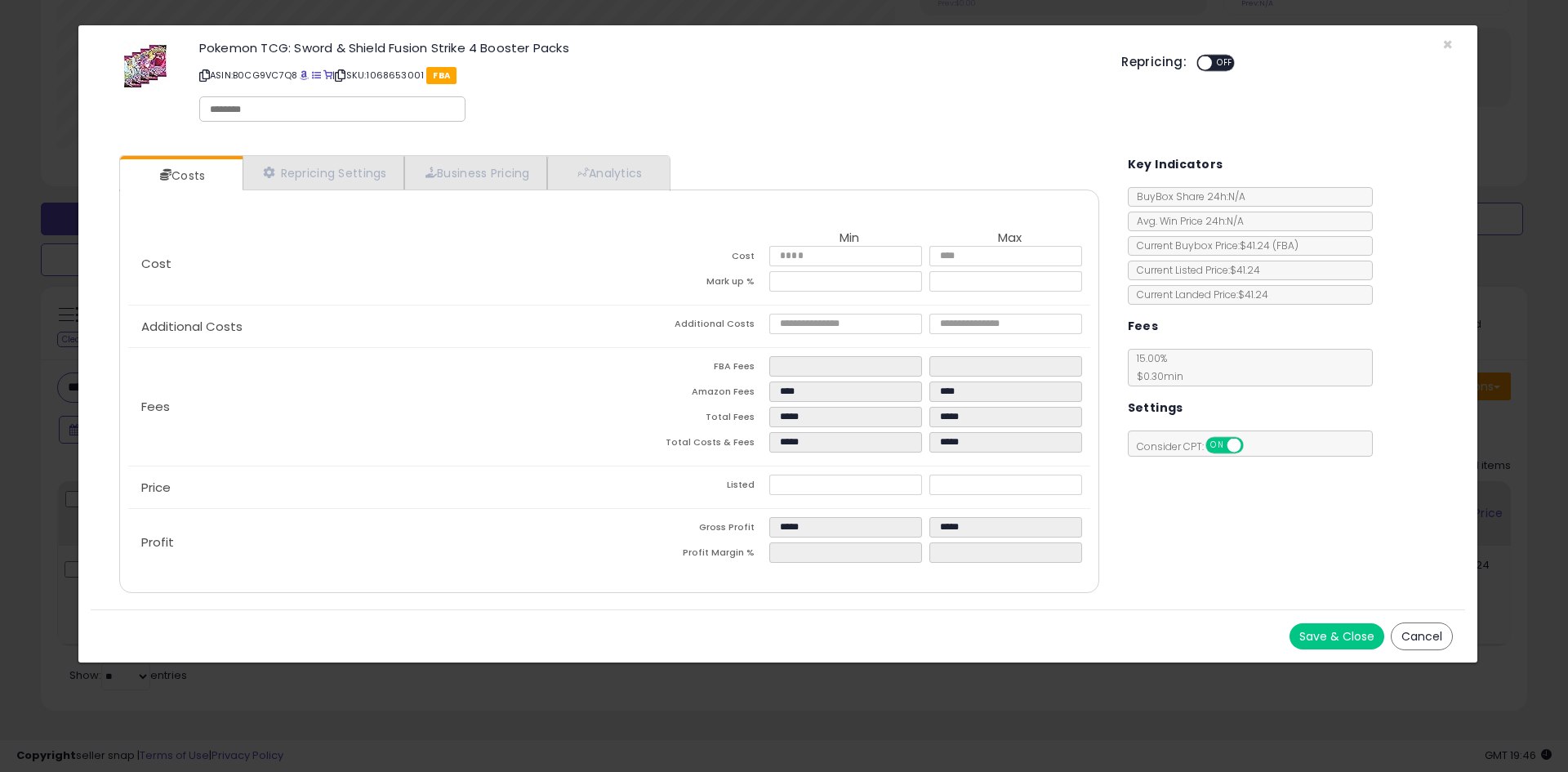 click on "OFF" at bounding box center [1225, 63] 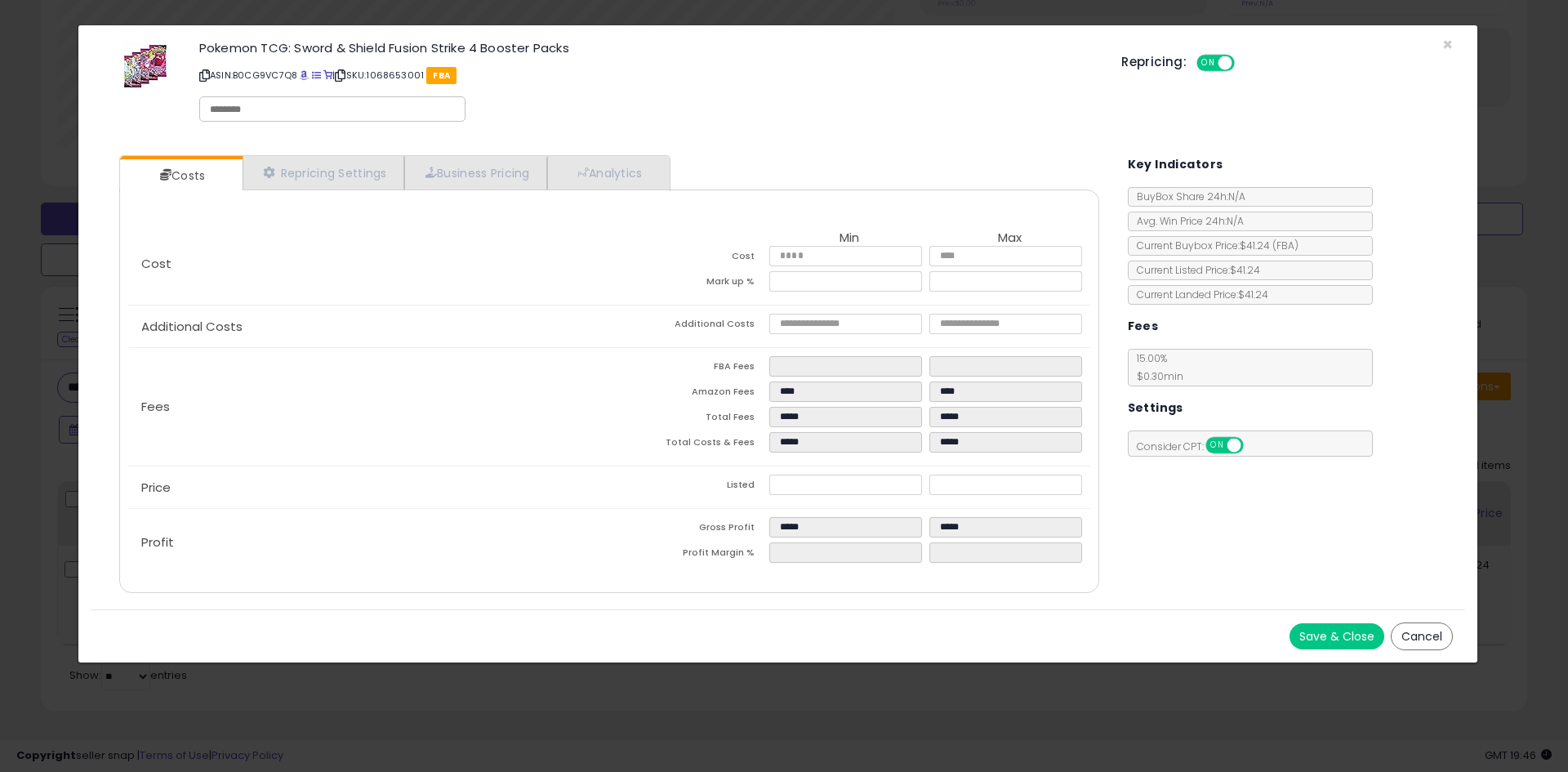 click on "Save & Close" at bounding box center [1337, 636] 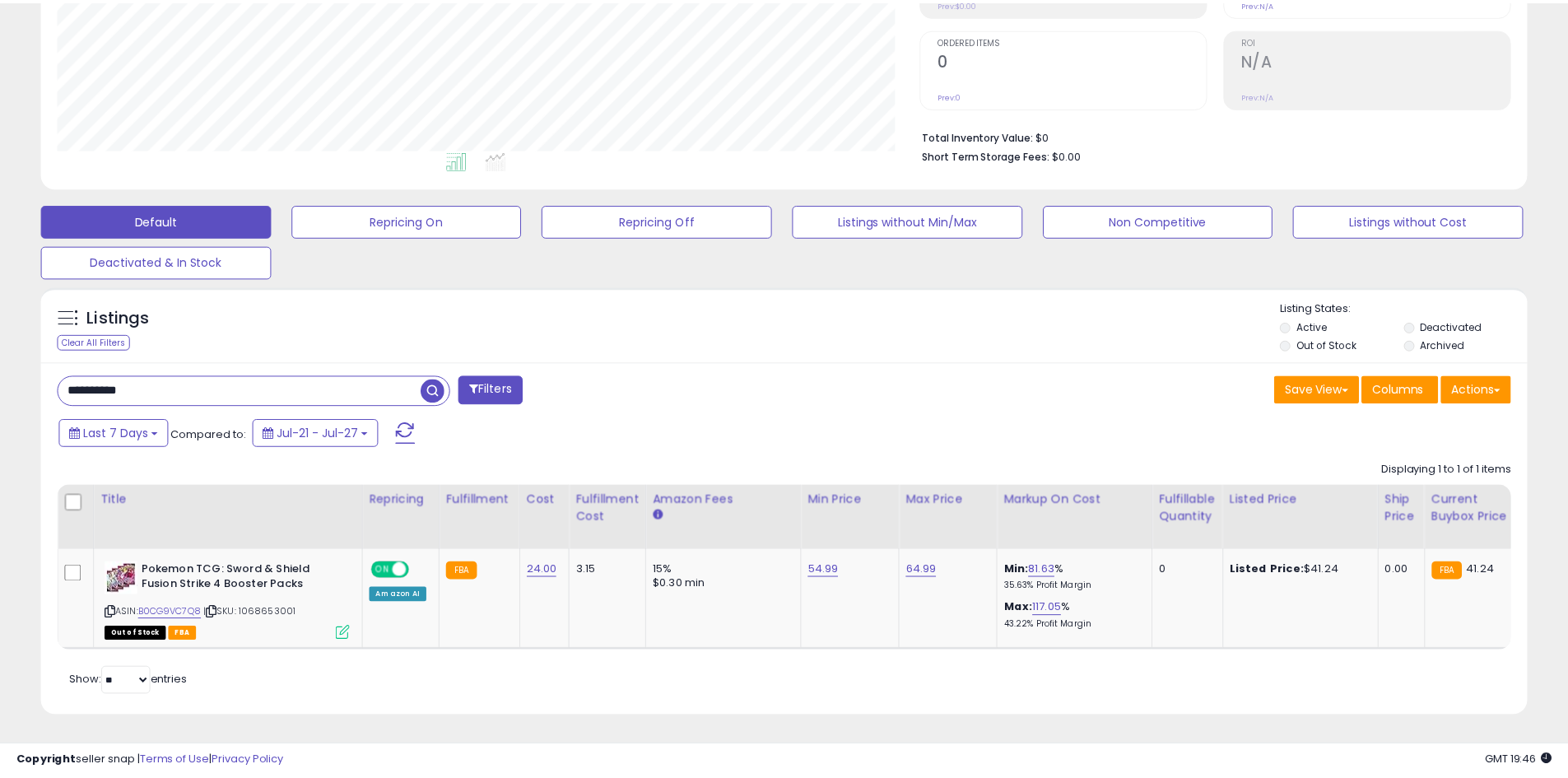 scroll, scrollTop: 338, scrollLeft: 862, axis: both 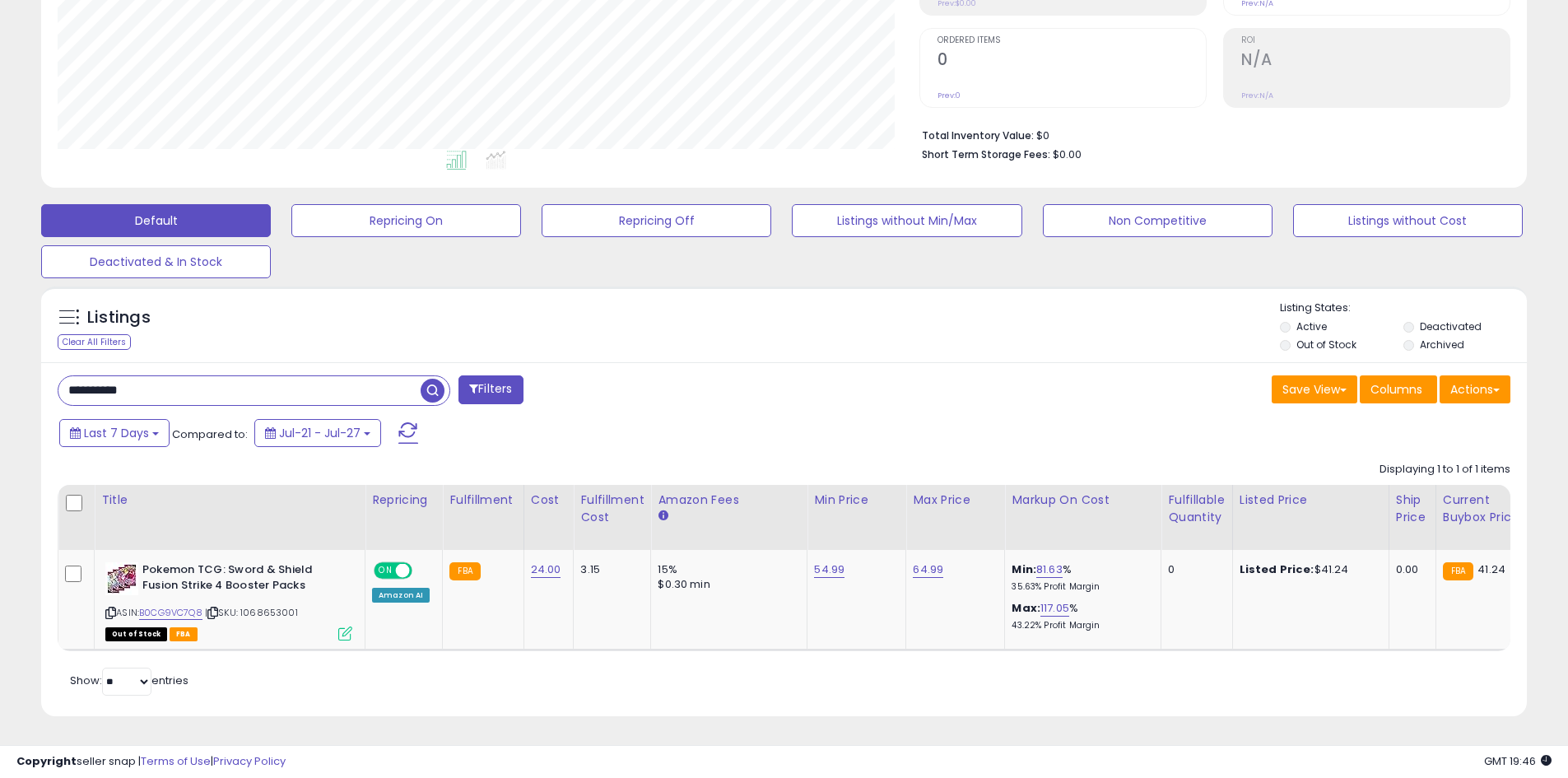 drag, startPoint x: 188, startPoint y: 385, endPoint x: 39, endPoint y: 382, distance: 149.0302 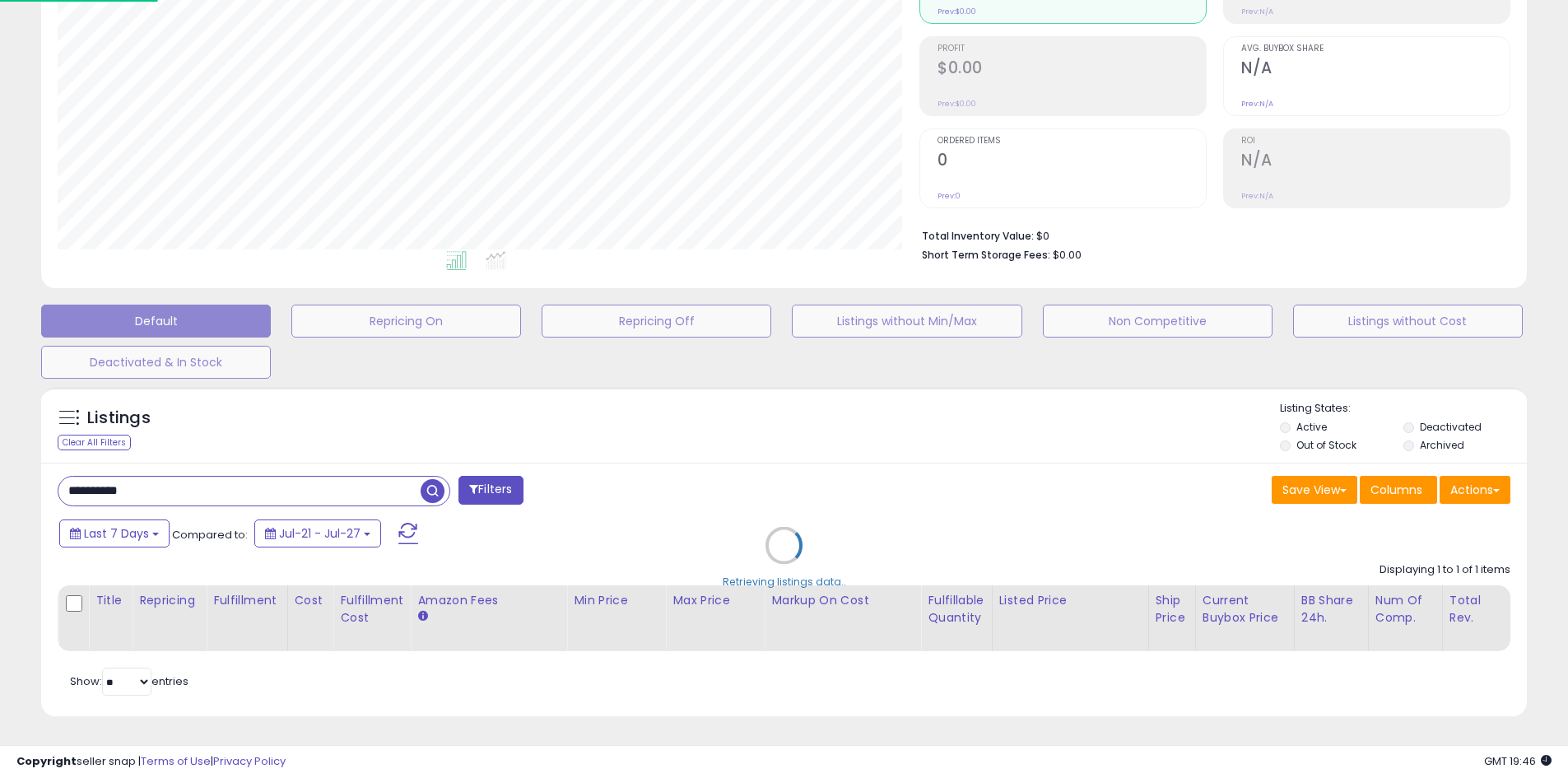scroll, scrollTop: 822943, scrollLeft: 822228, axis: both 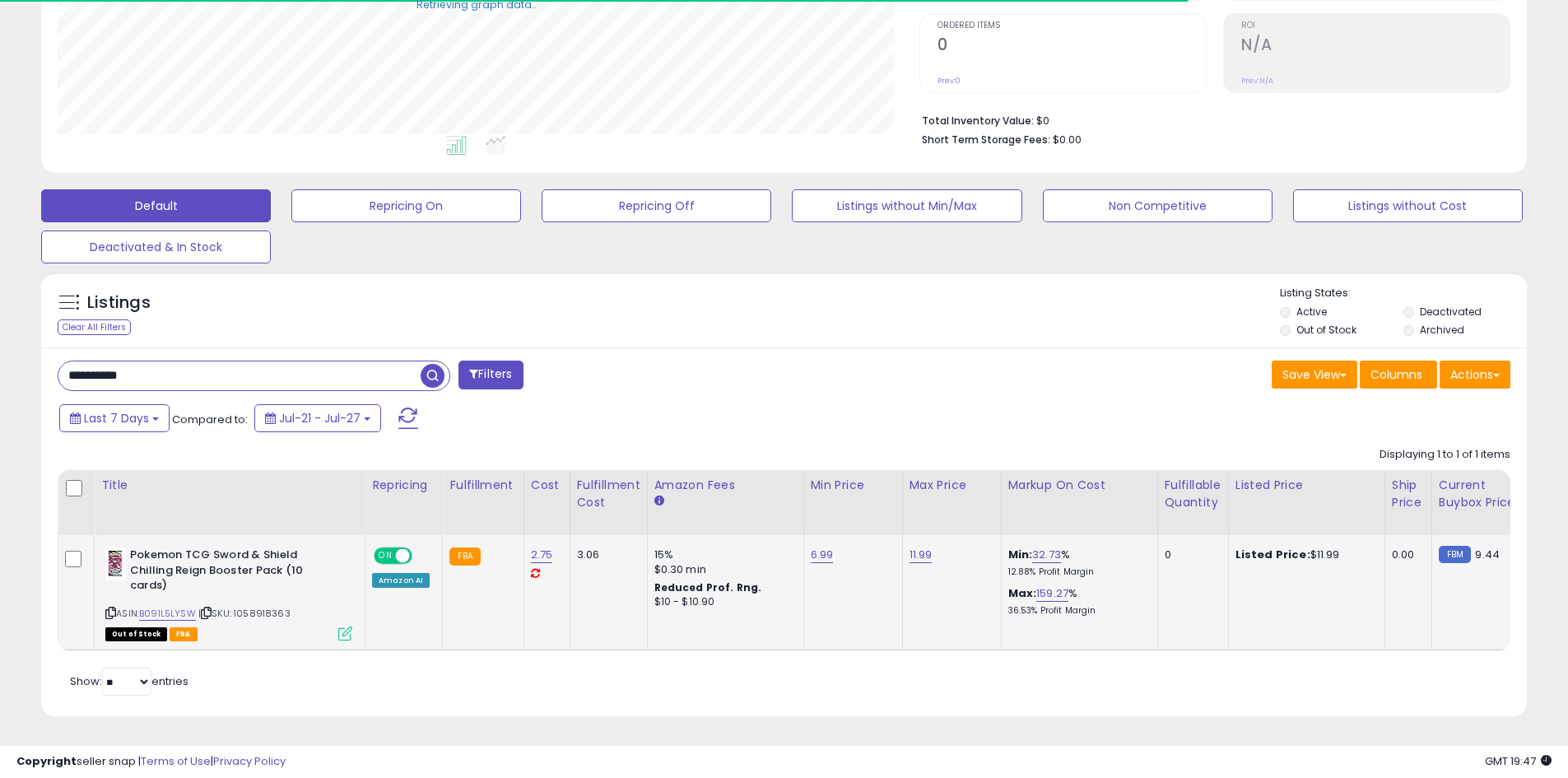 click at bounding box center (345, 633) 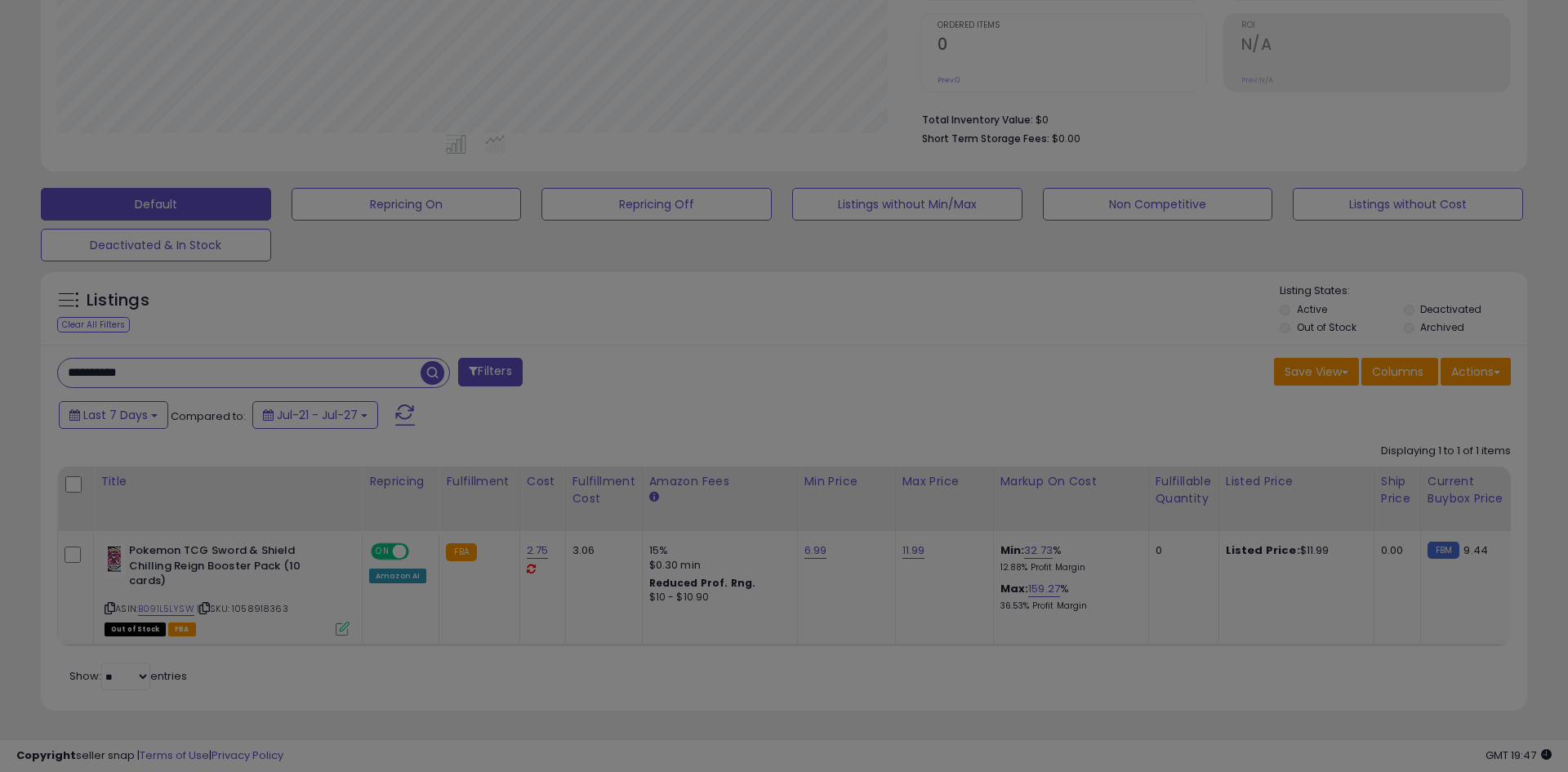 scroll, scrollTop: 816596, scrollLeft: 815804, axis: both 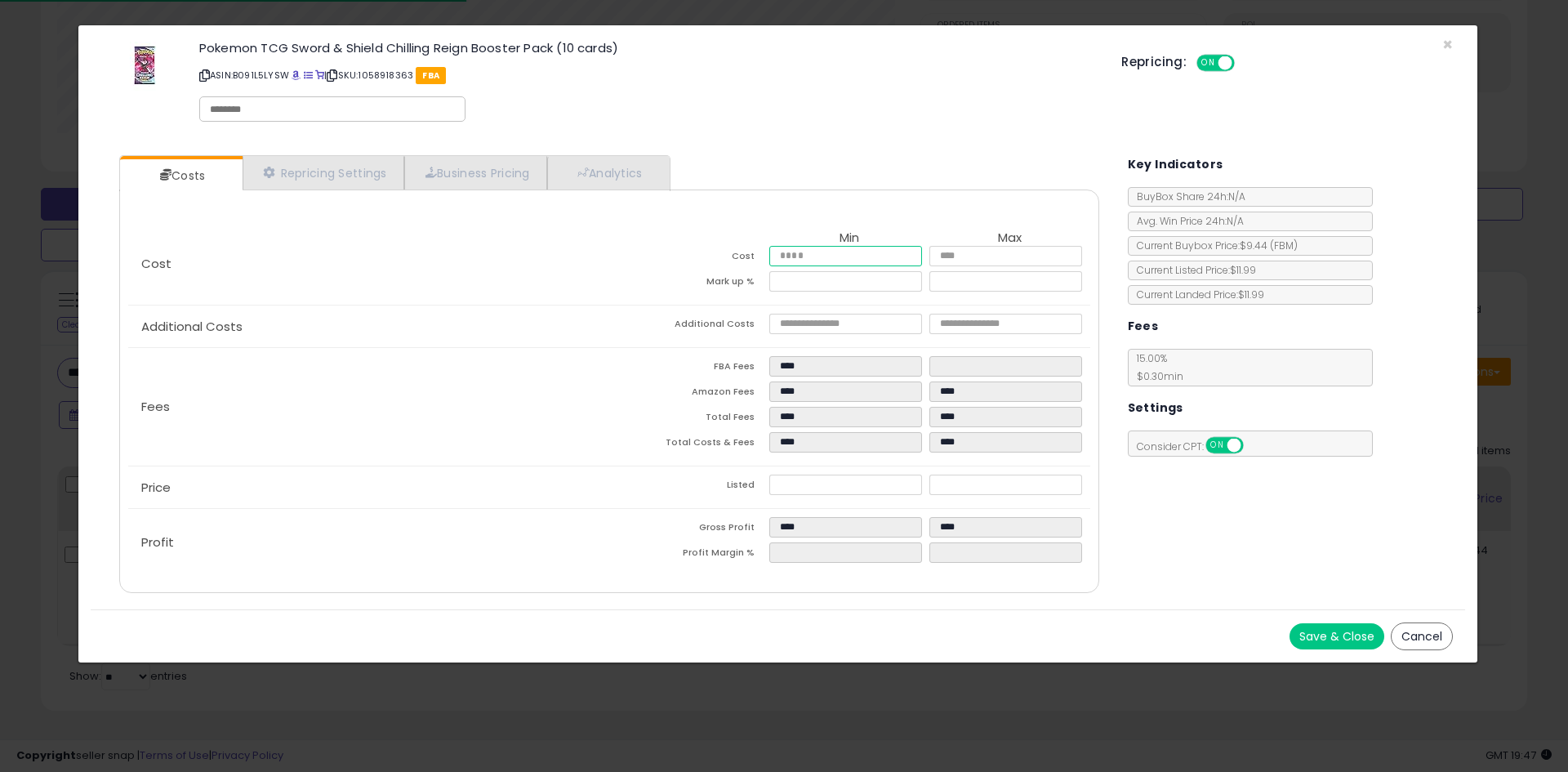 drag, startPoint x: 832, startPoint y: 249, endPoint x: 746, endPoint y: 253, distance: 86.09297 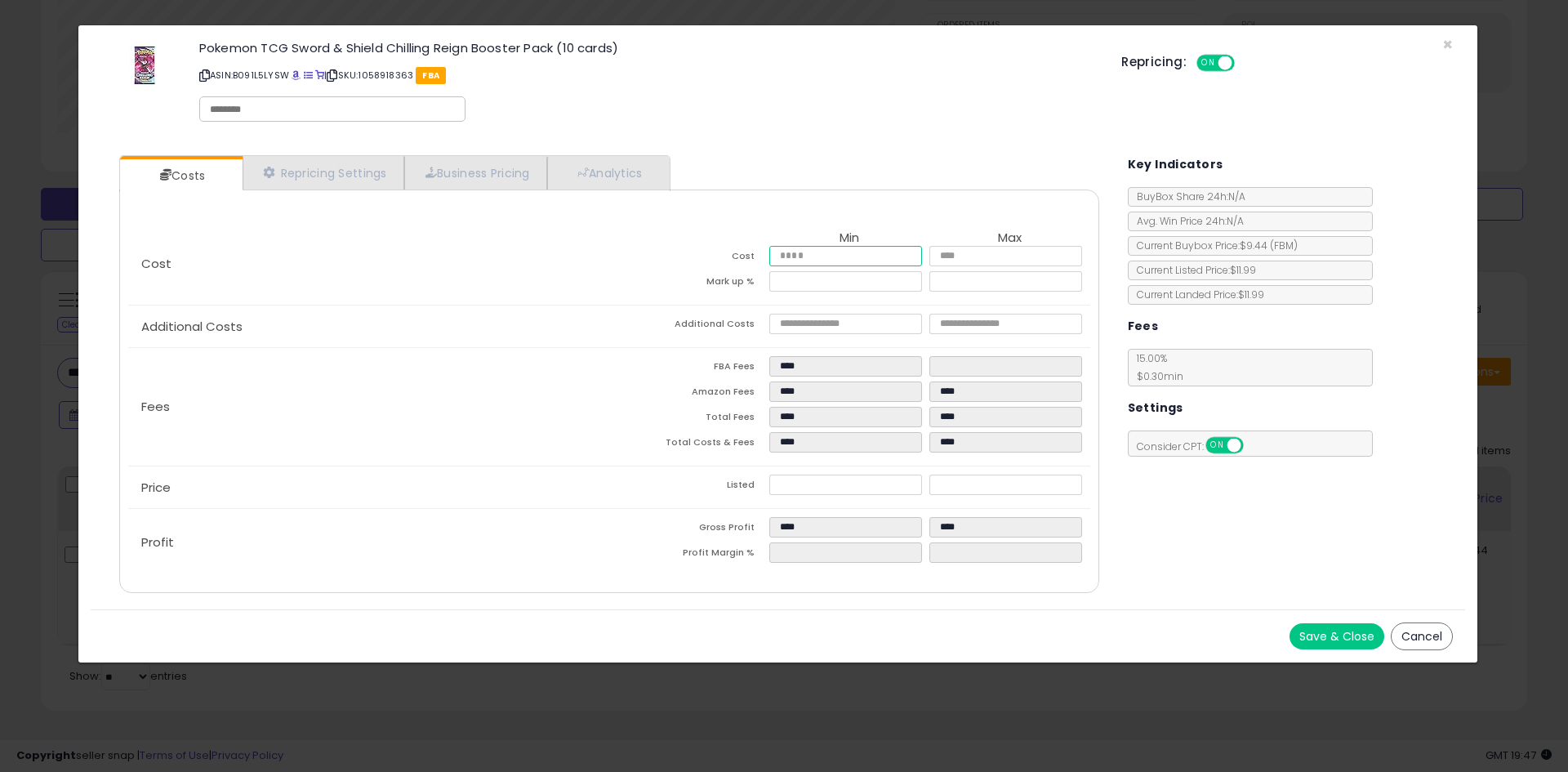 type on "*" 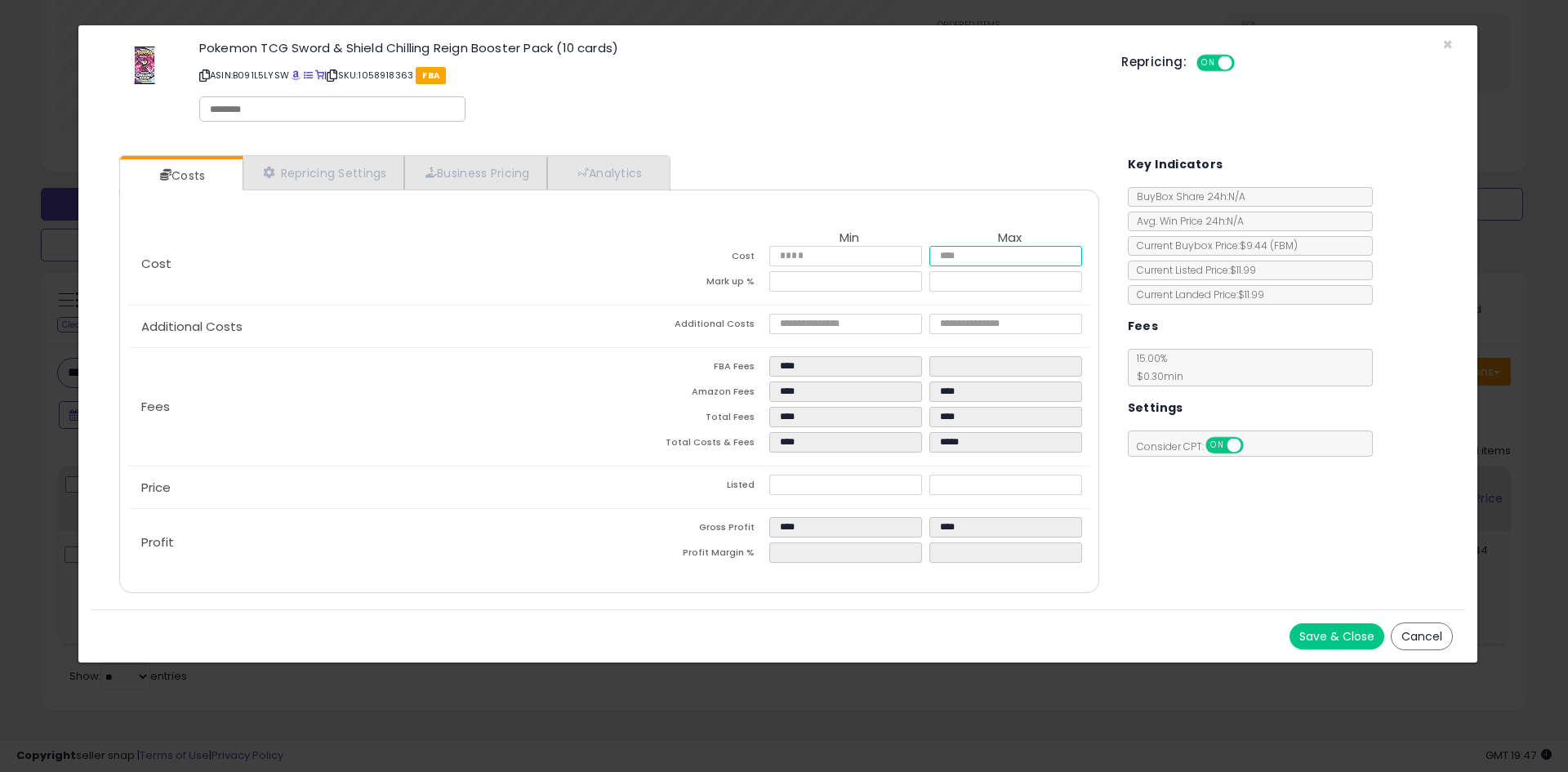 type on "****" 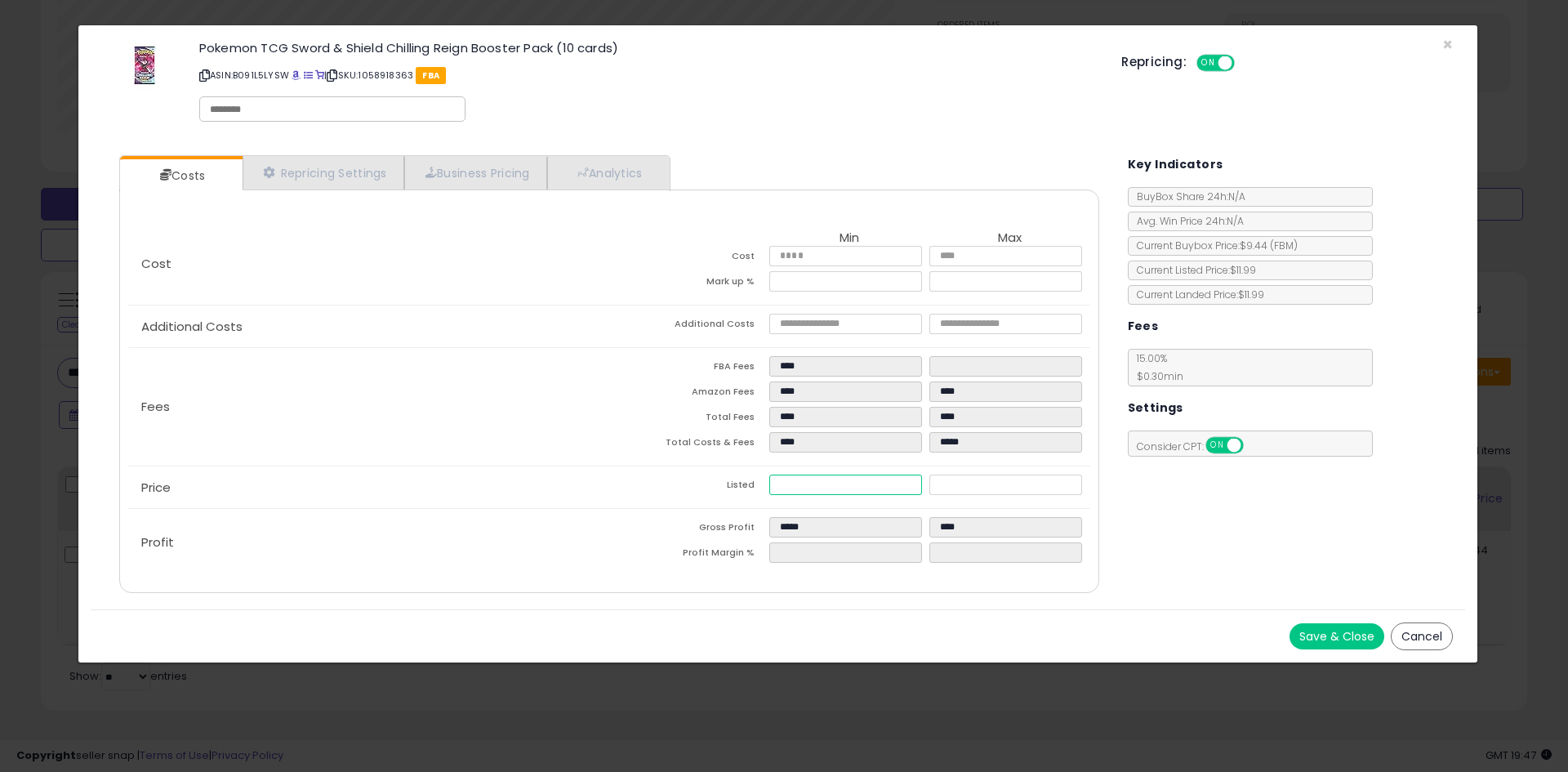 type on "****" 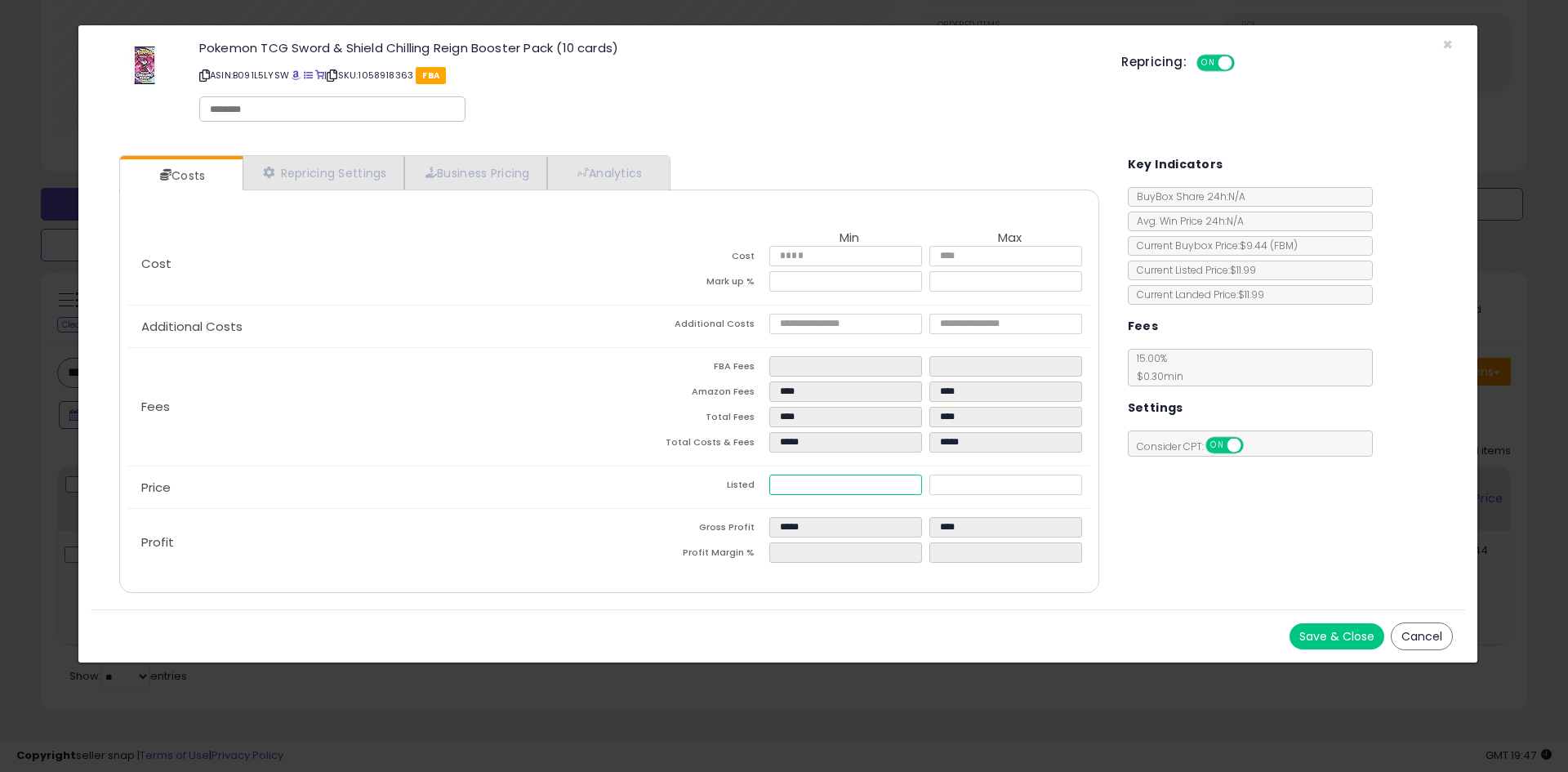 type on "****" 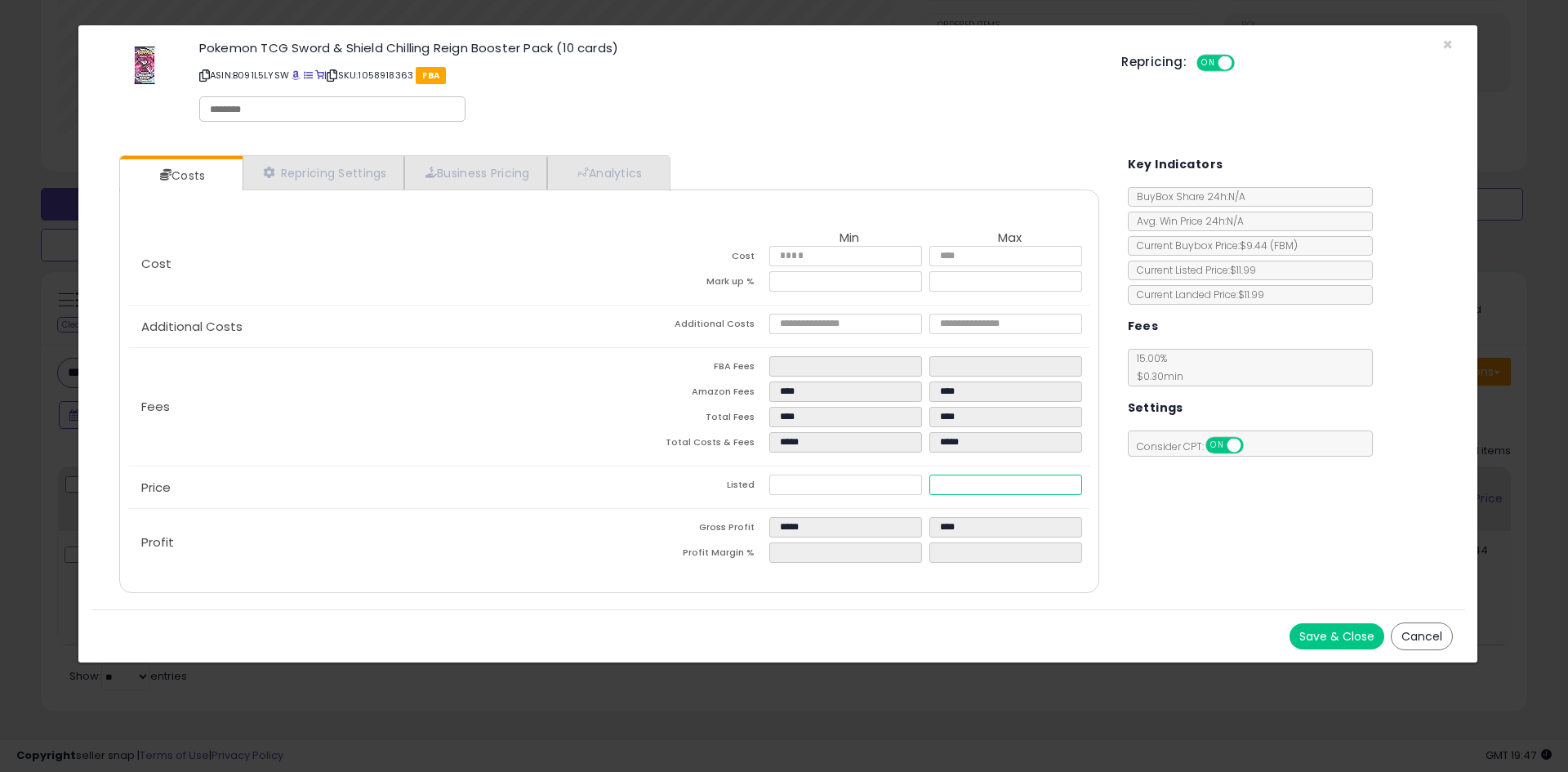 type on "*****" 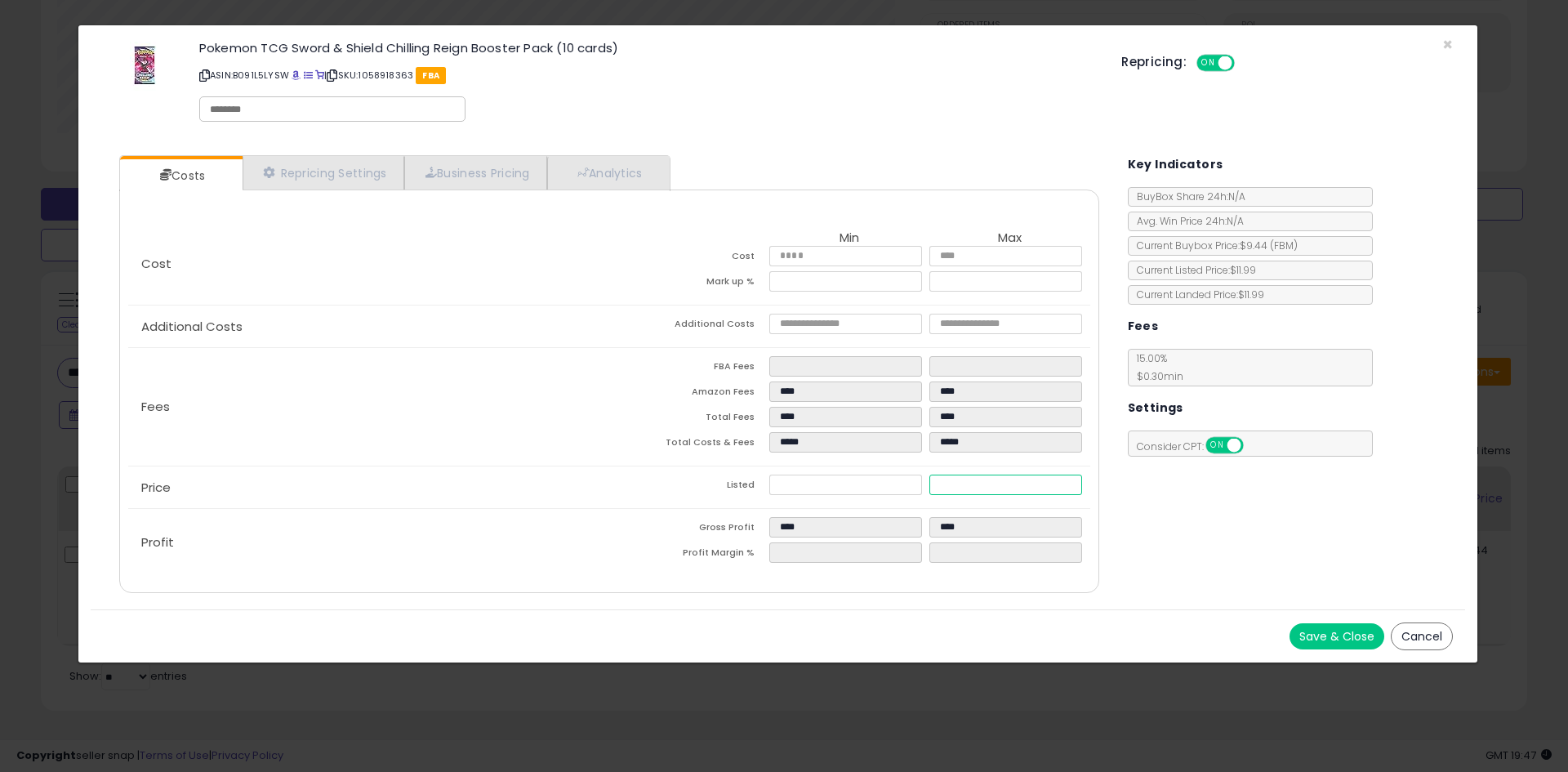 type on "****" 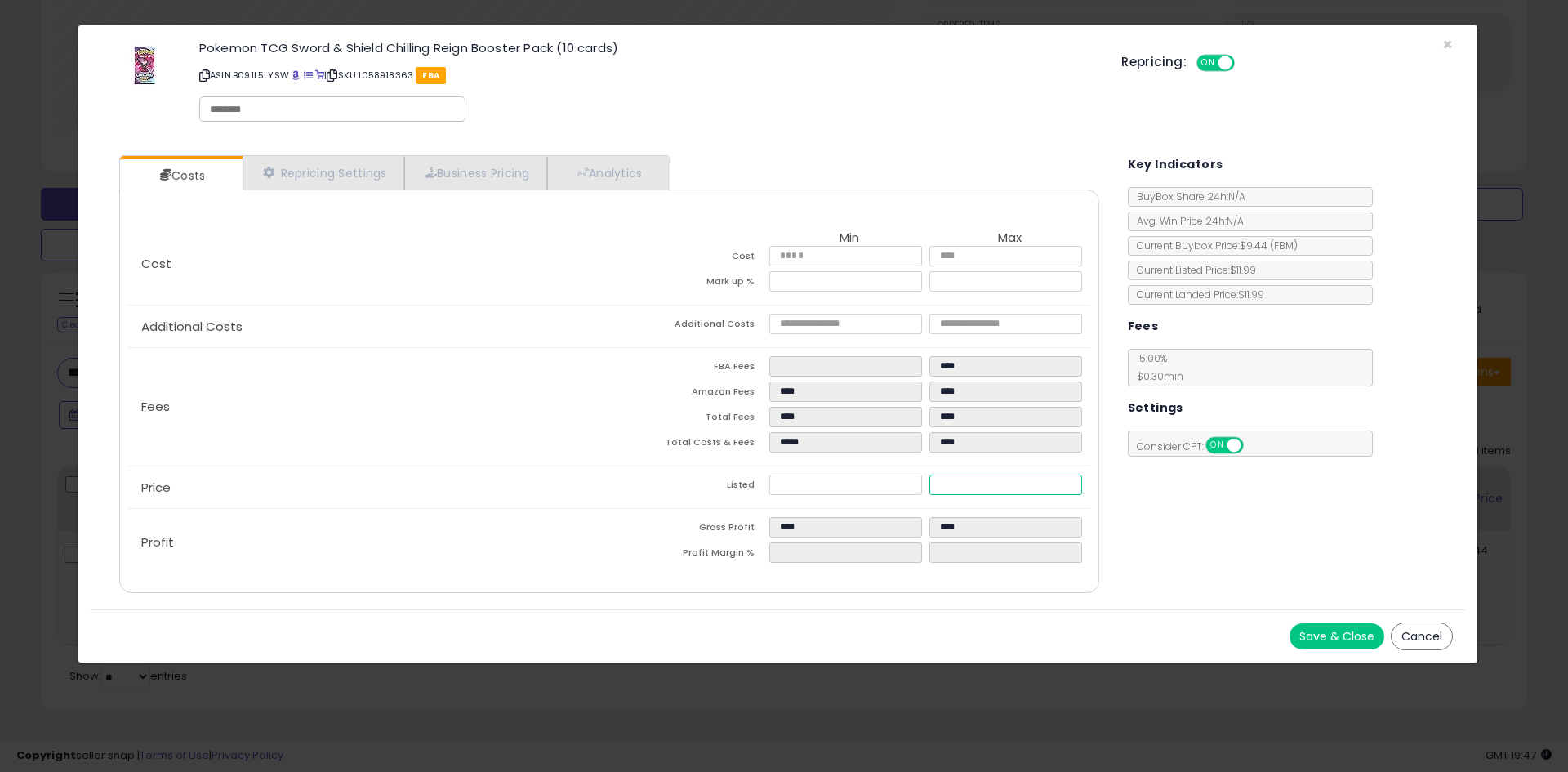 type on "****" 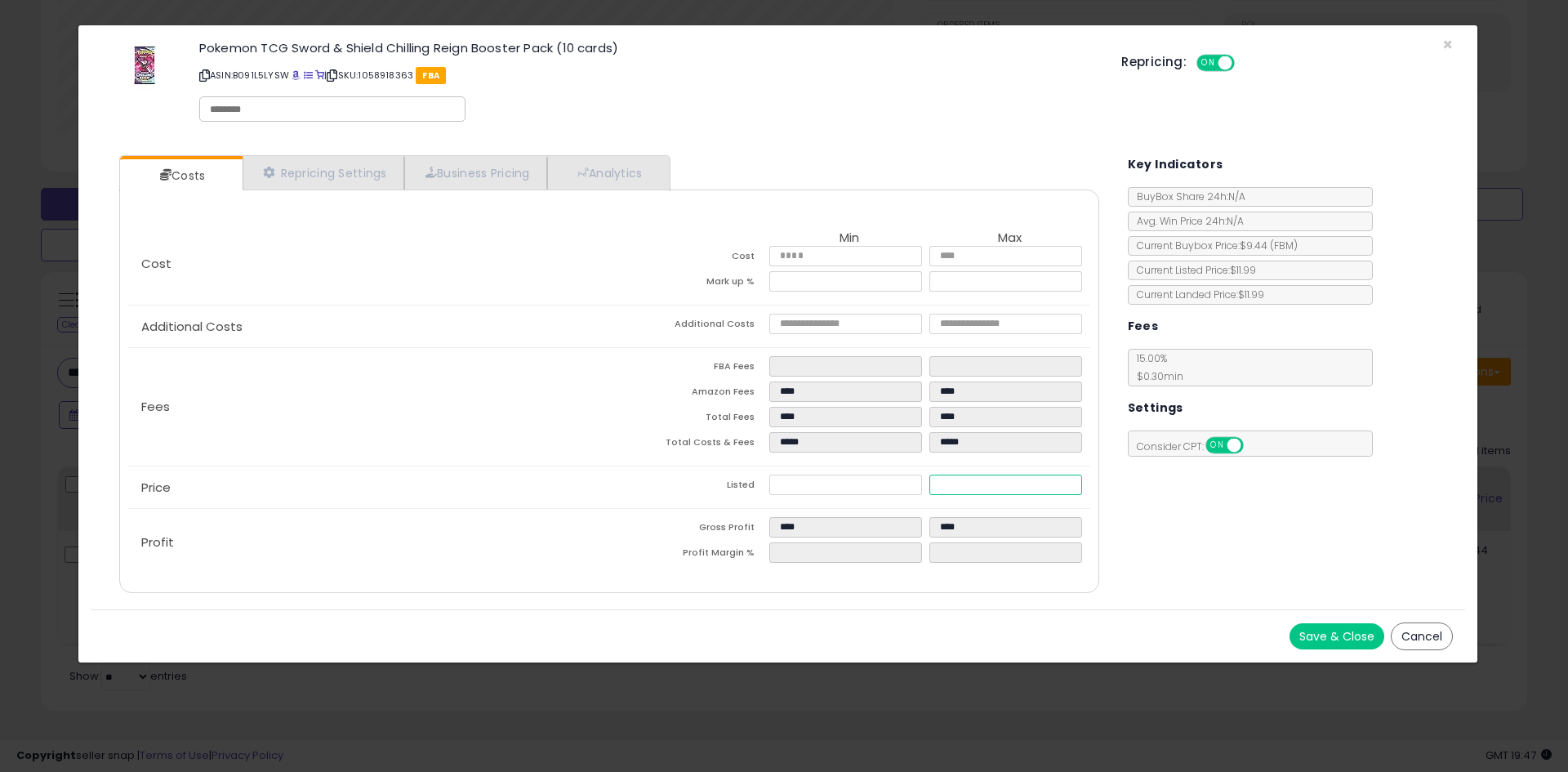 type on "****" 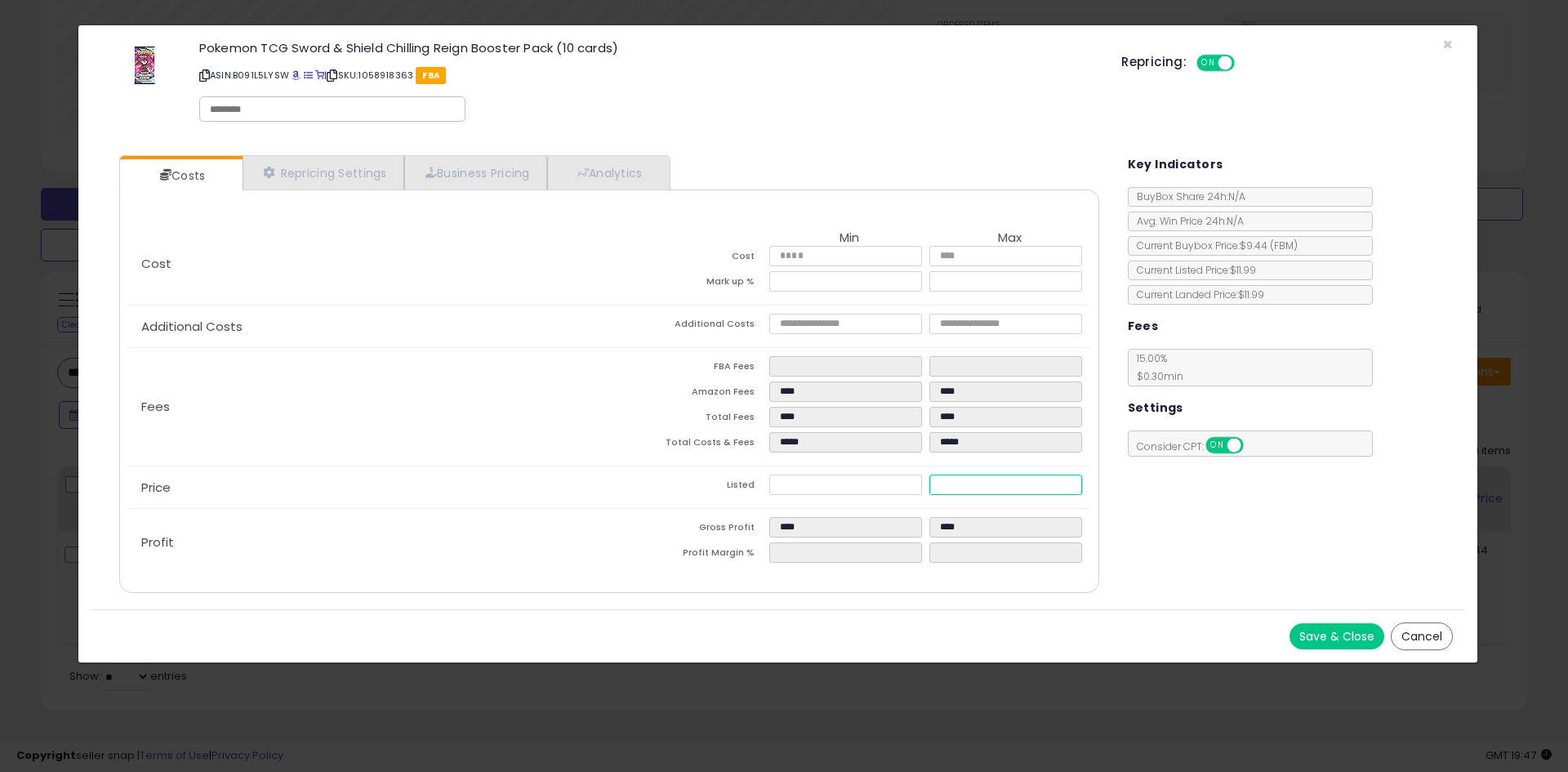 type on "*****" 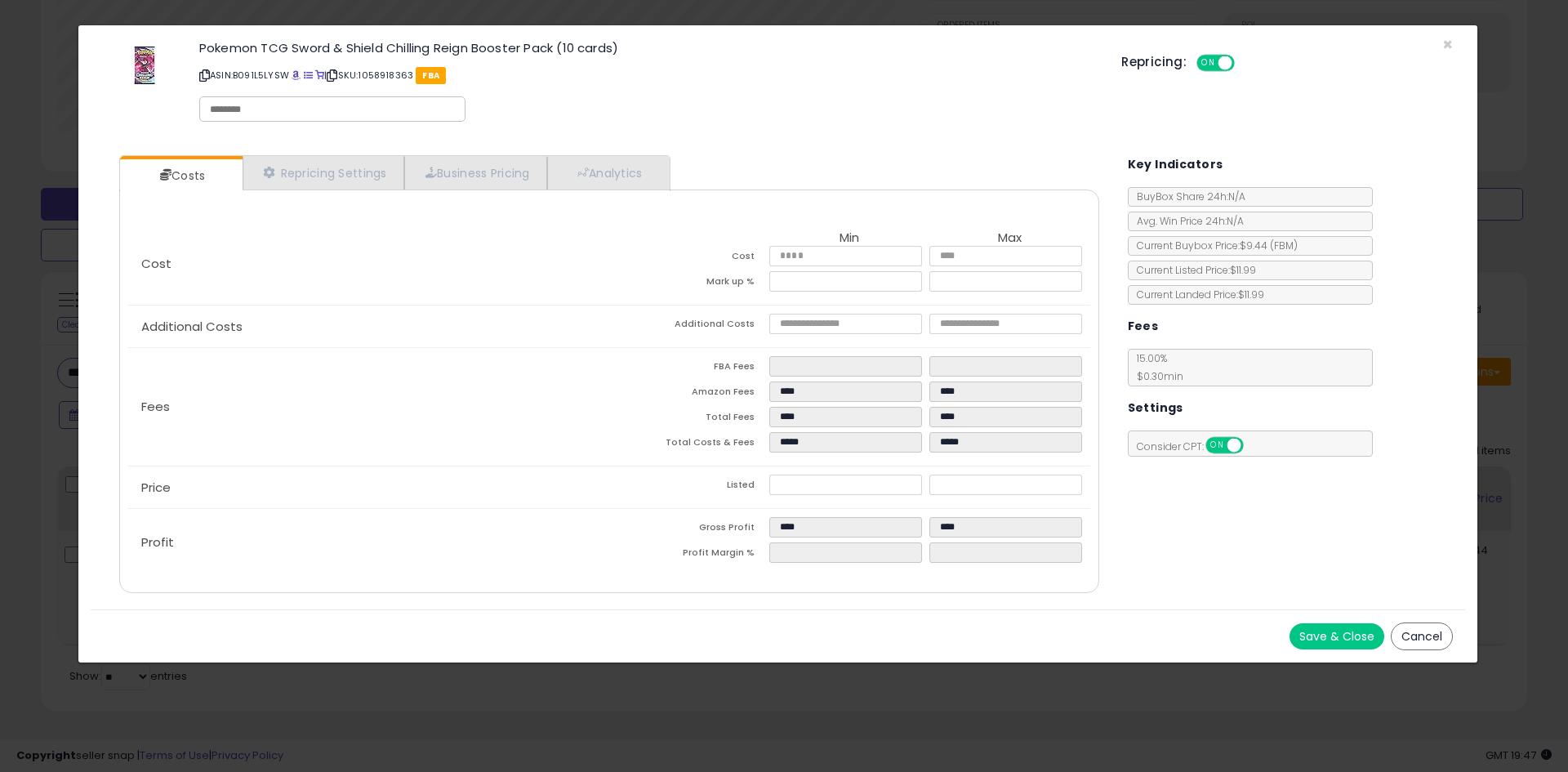 type on "*****" 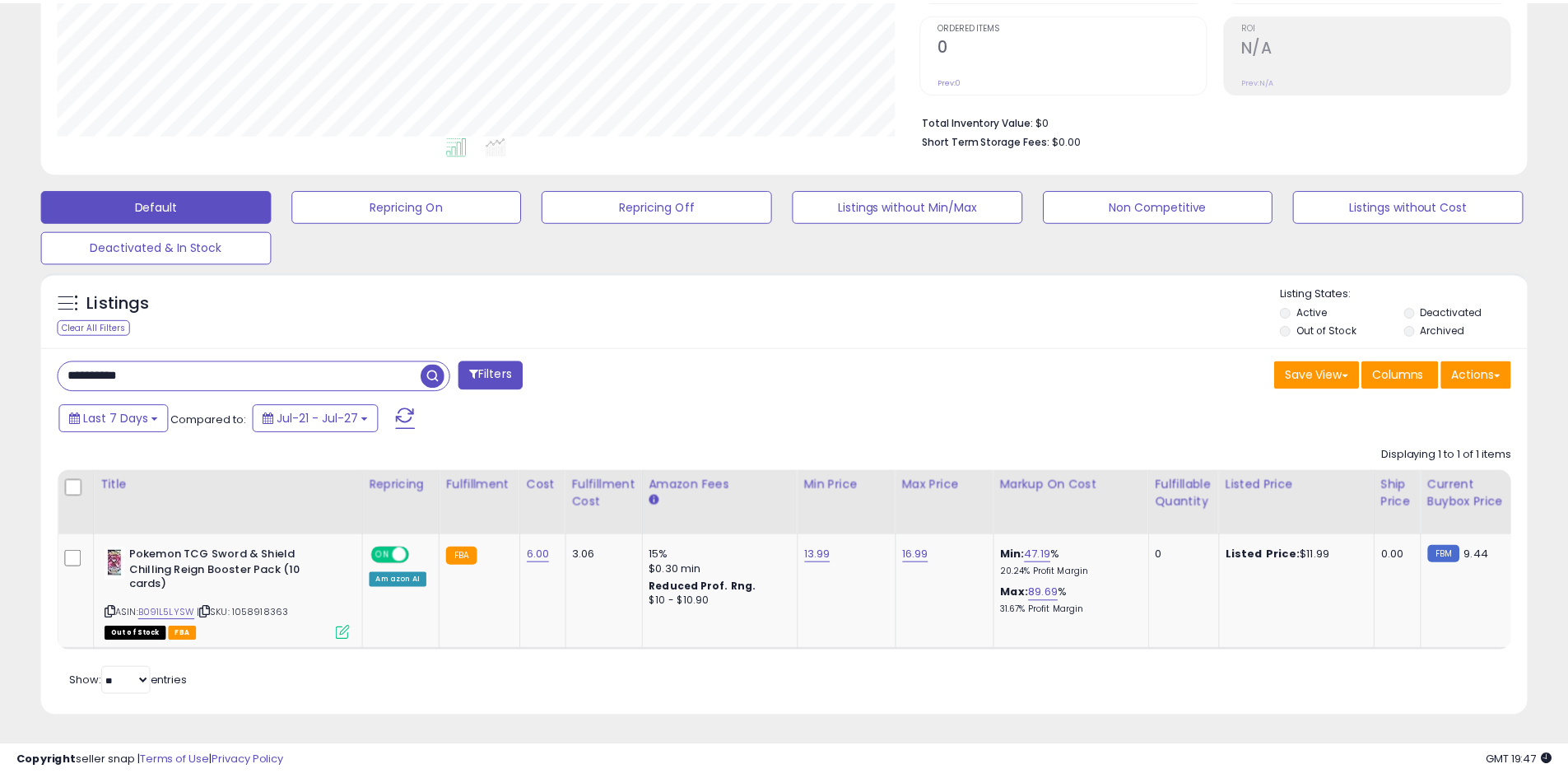 scroll, scrollTop: 338, scrollLeft: 862, axis: both 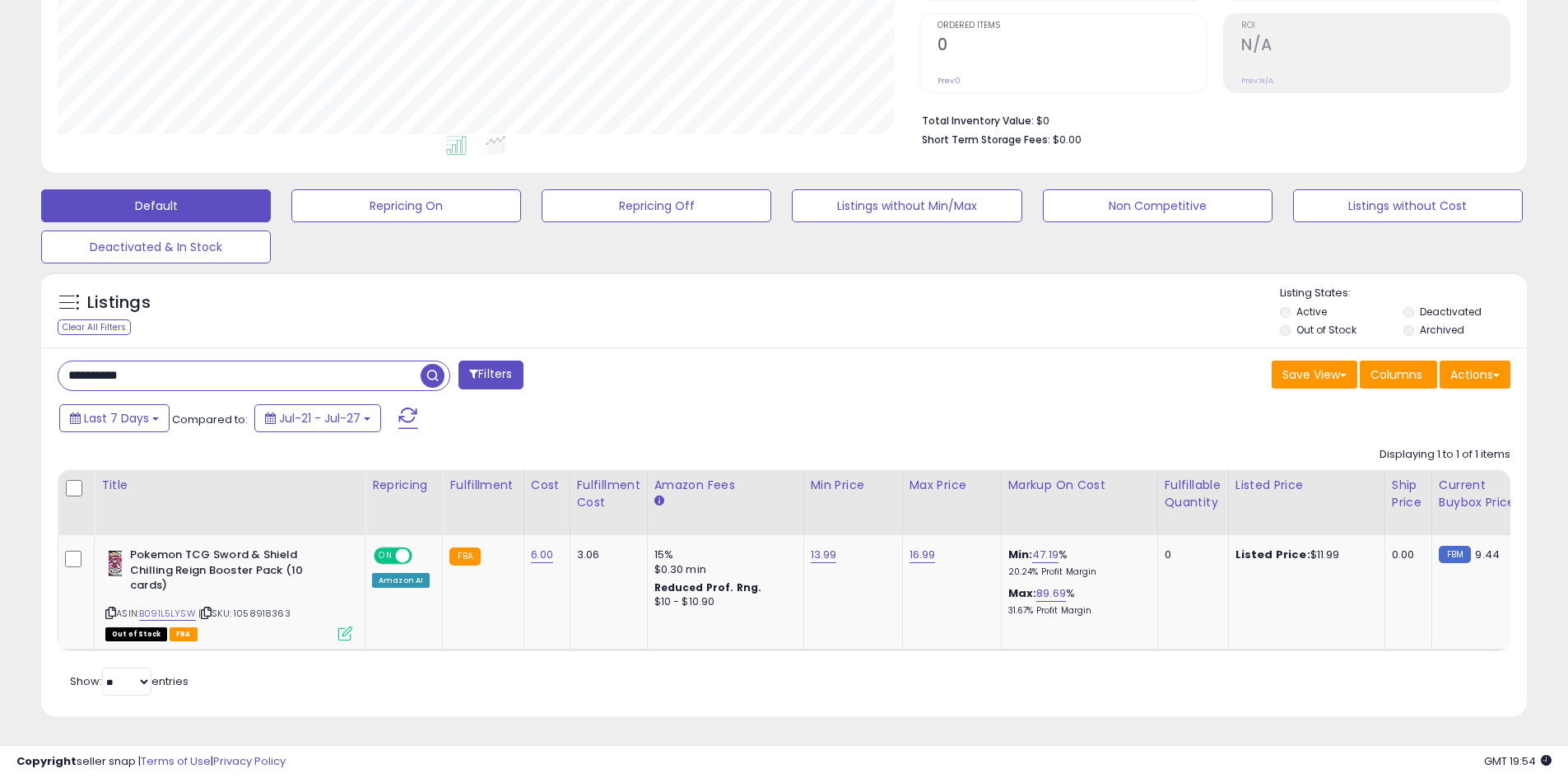 drag, startPoint x: 179, startPoint y: 353, endPoint x: 41, endPoint y: 356, distance: 138.0326 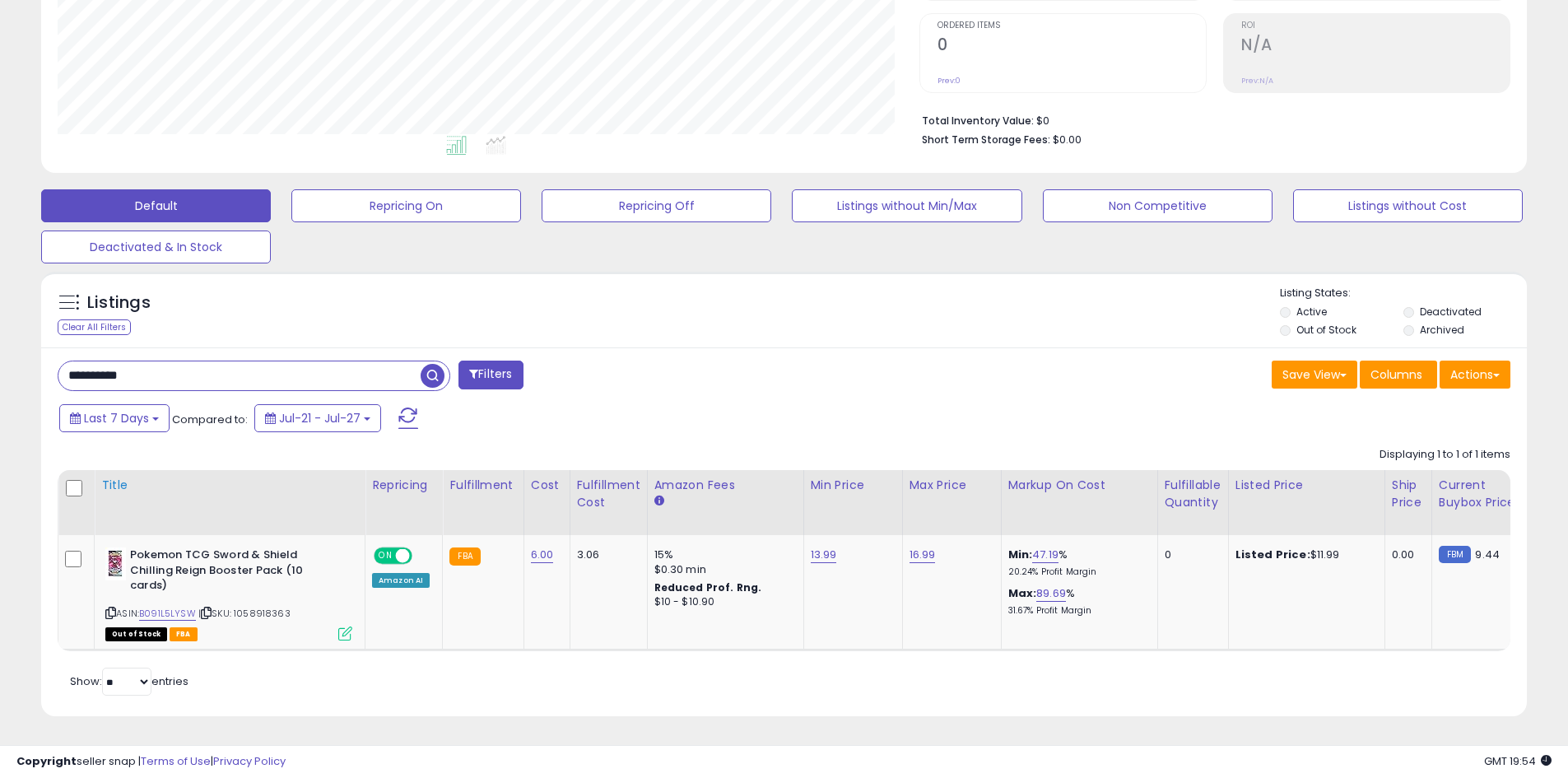 type on "**********" 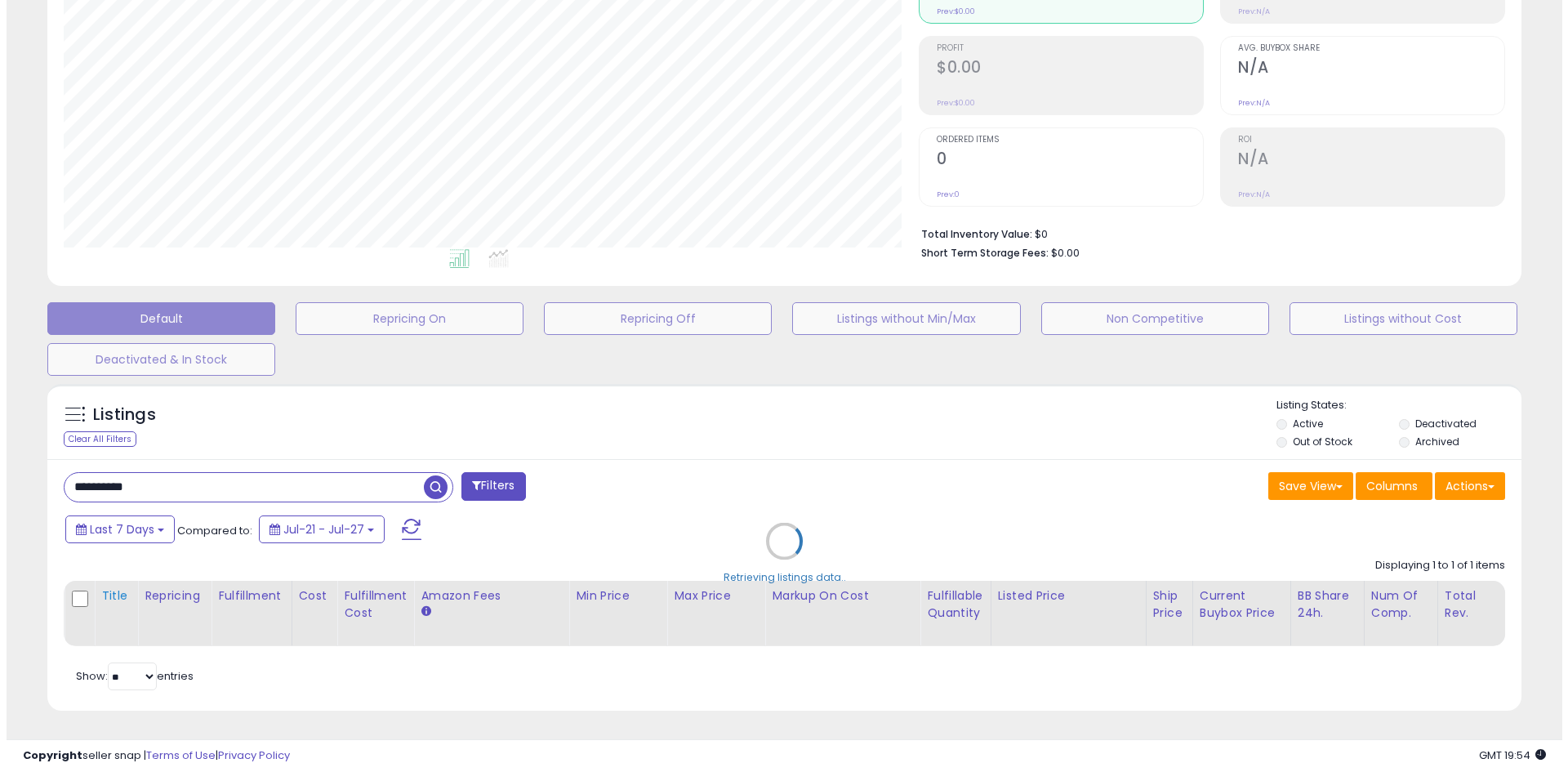 scroll, scrollTop: 225, scrollLeft: 0, axis: vertical 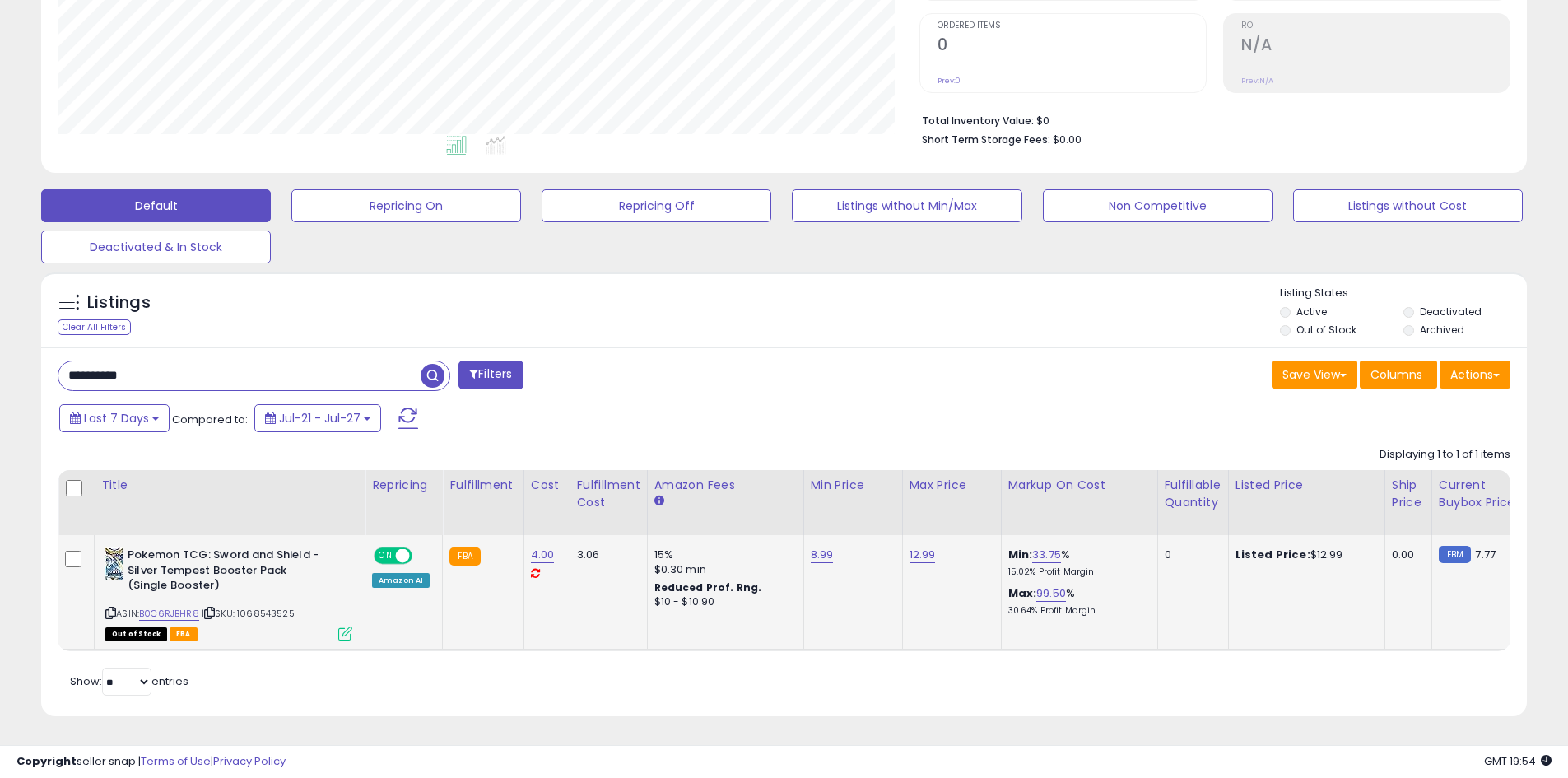 click on "Pokemon TCG: Sword and Shield - Silver Tempest Booster Pack (Single Booster)  ASIN:  [ASIN]    |   SKU: [SKU] Out of Stock FBA" 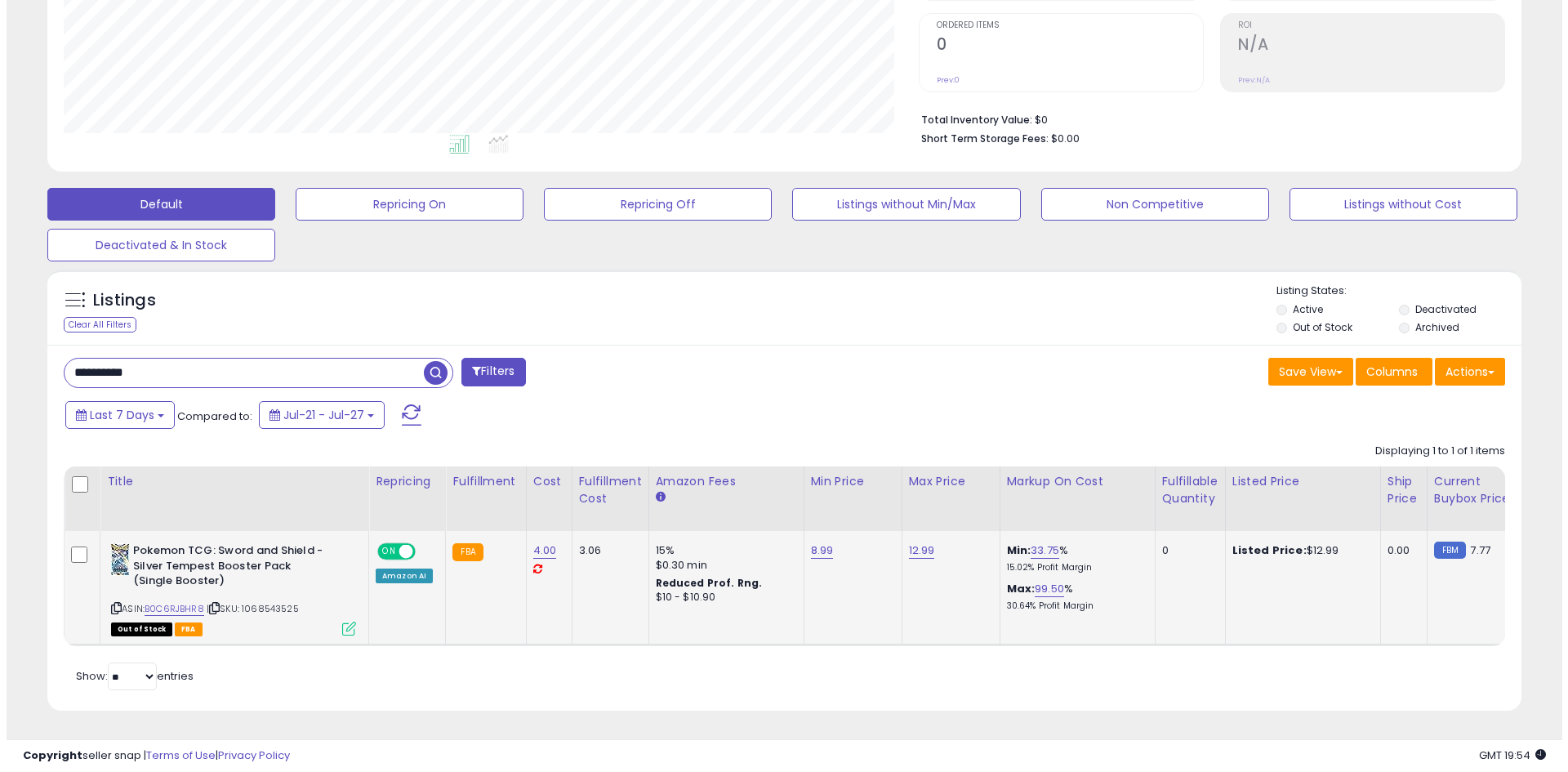 scroll, scrollTop: 816596, scrollLeft: 815804, axis: both 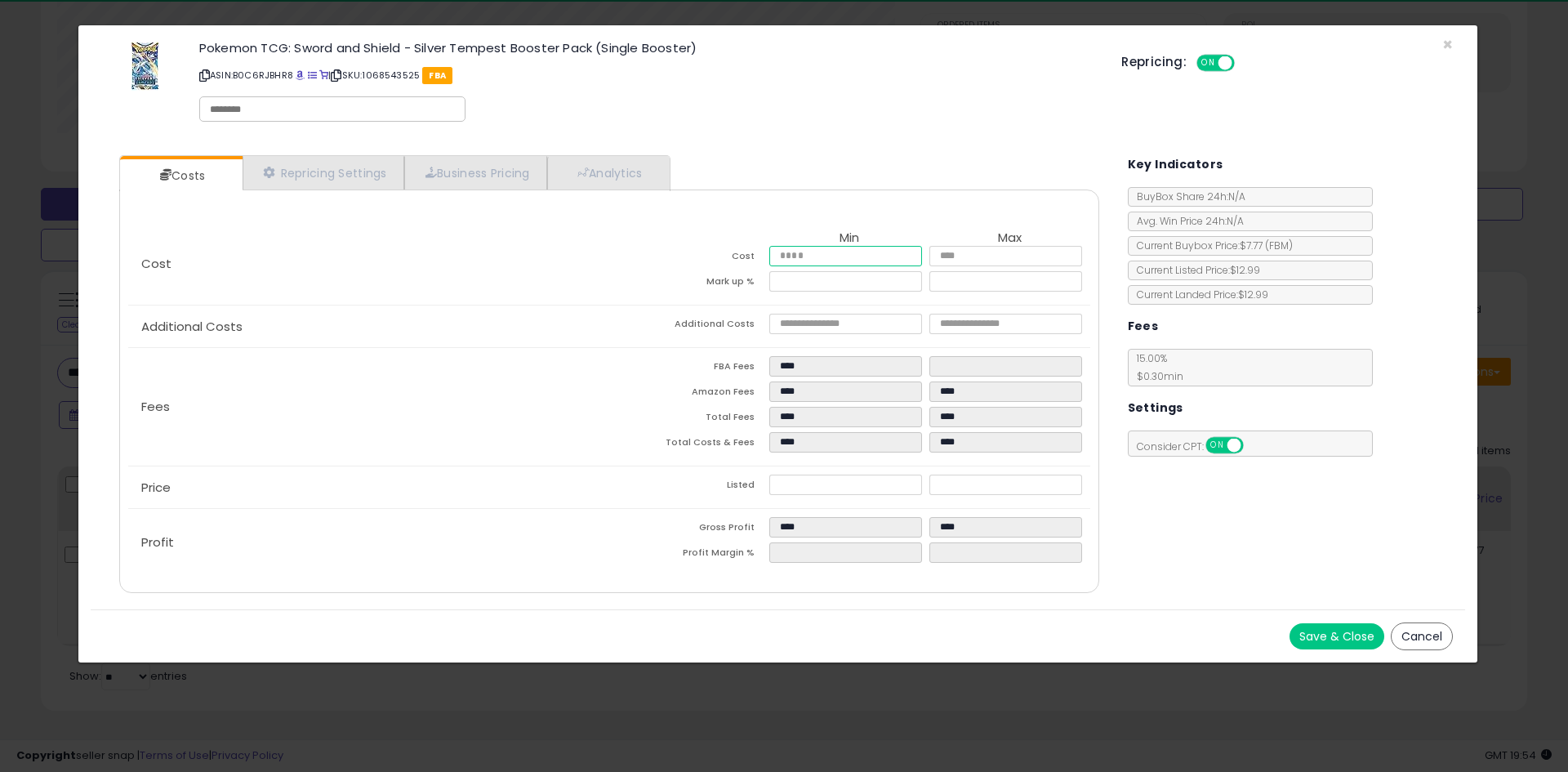 drag, startPoint x: 817, startPoint y: 257, endPoint x: 761, endPoint y: 257, distance: 56 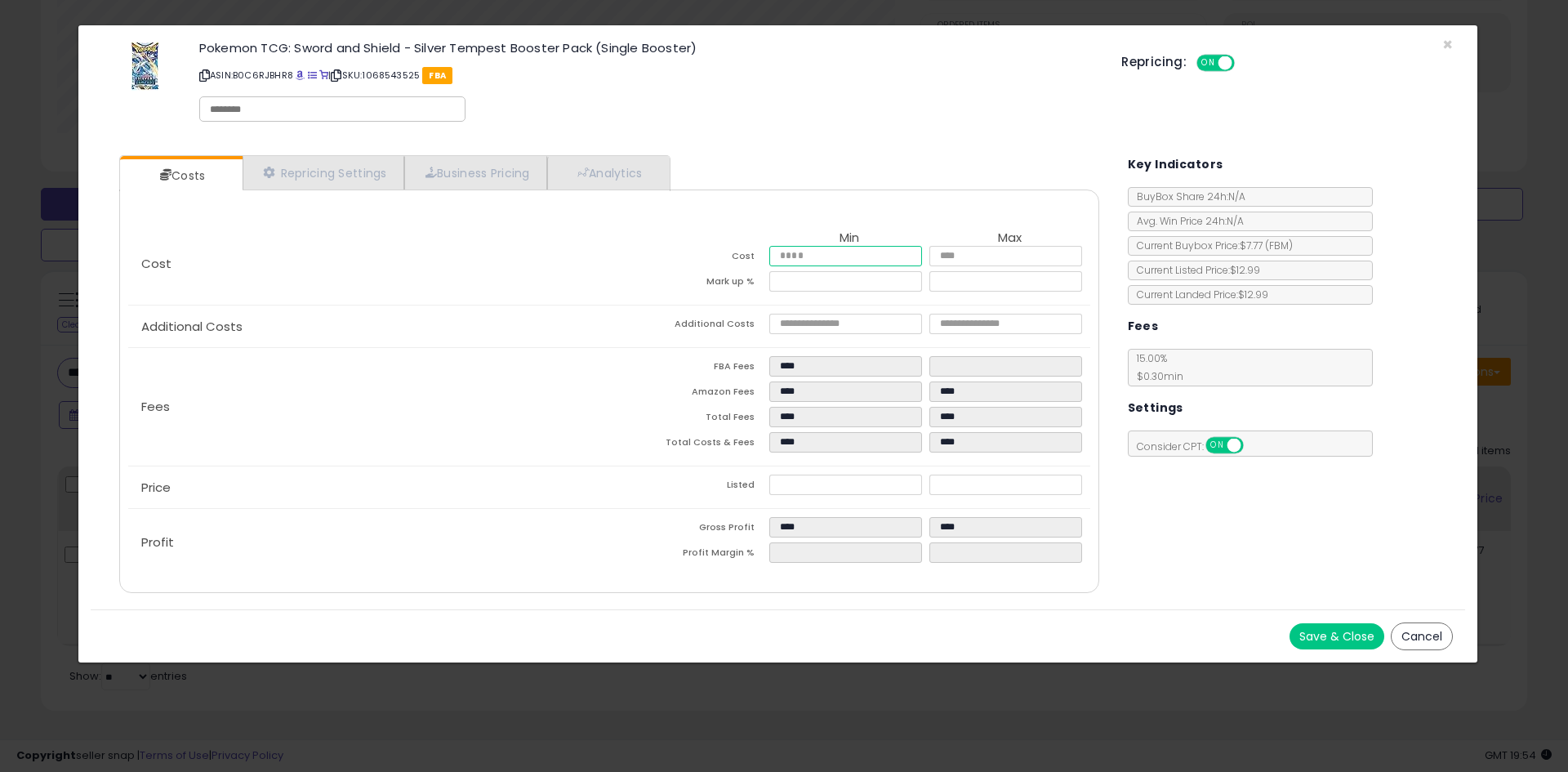 type on "*" 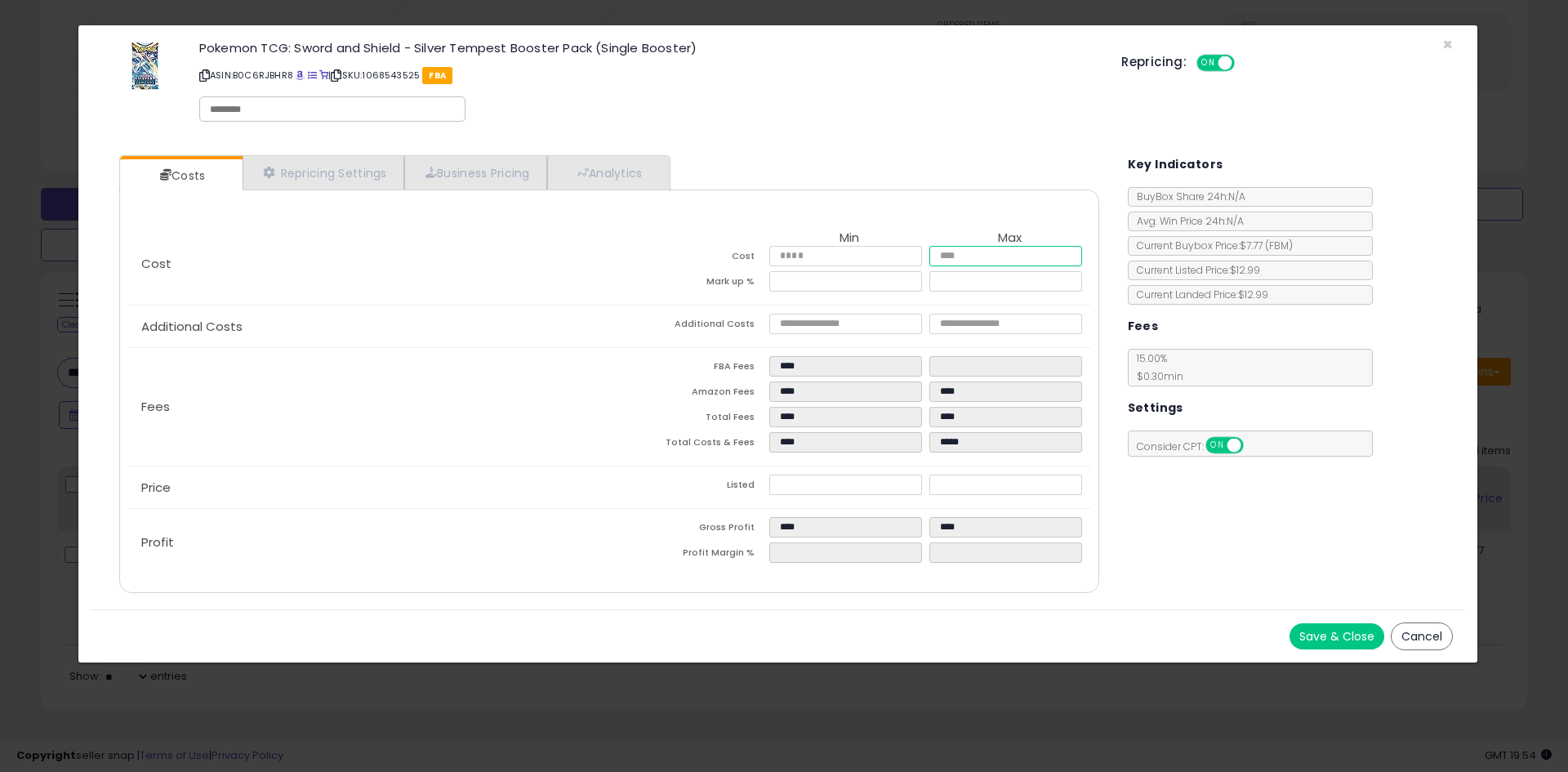 type on "****" 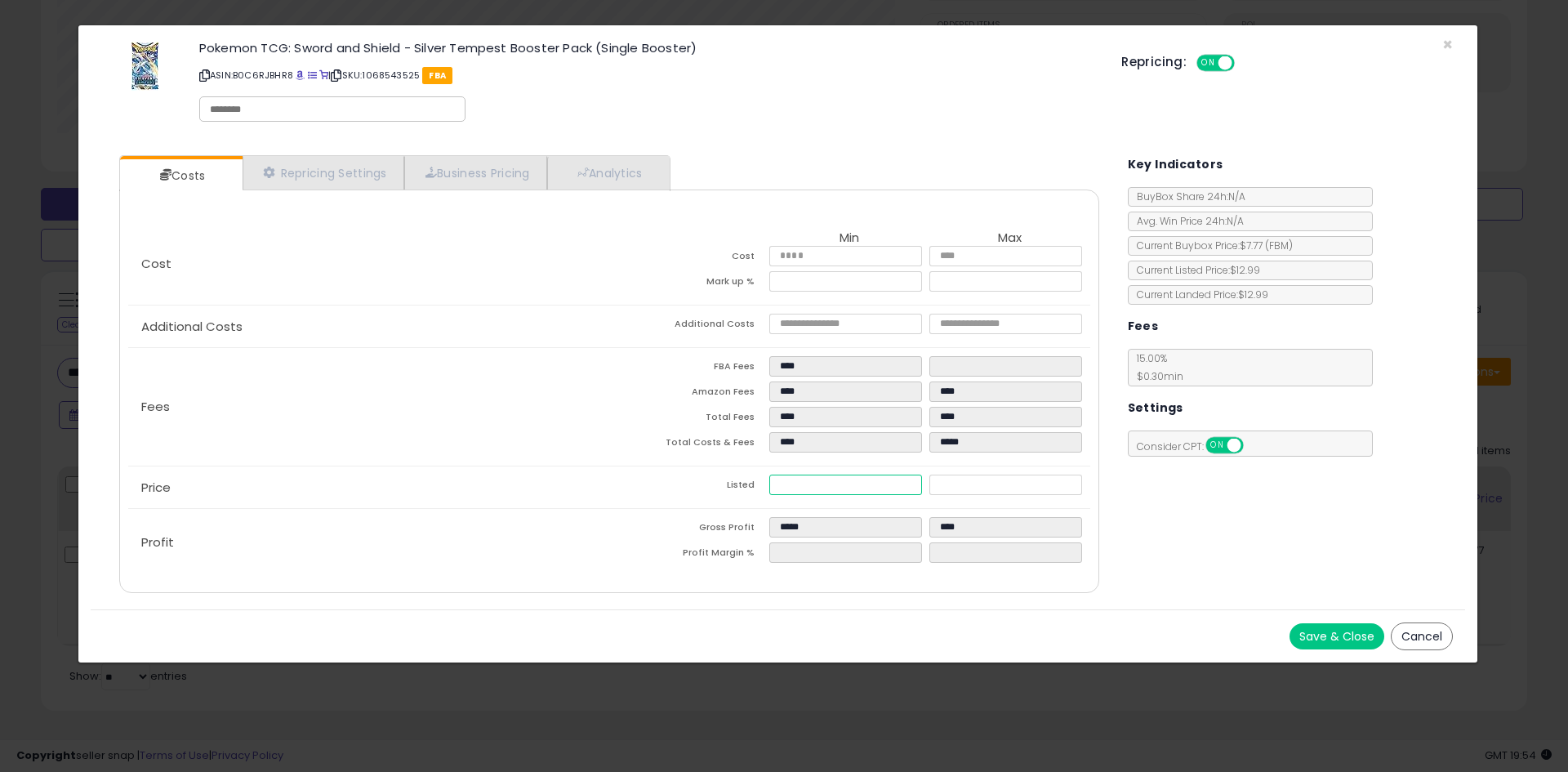 type on "****" 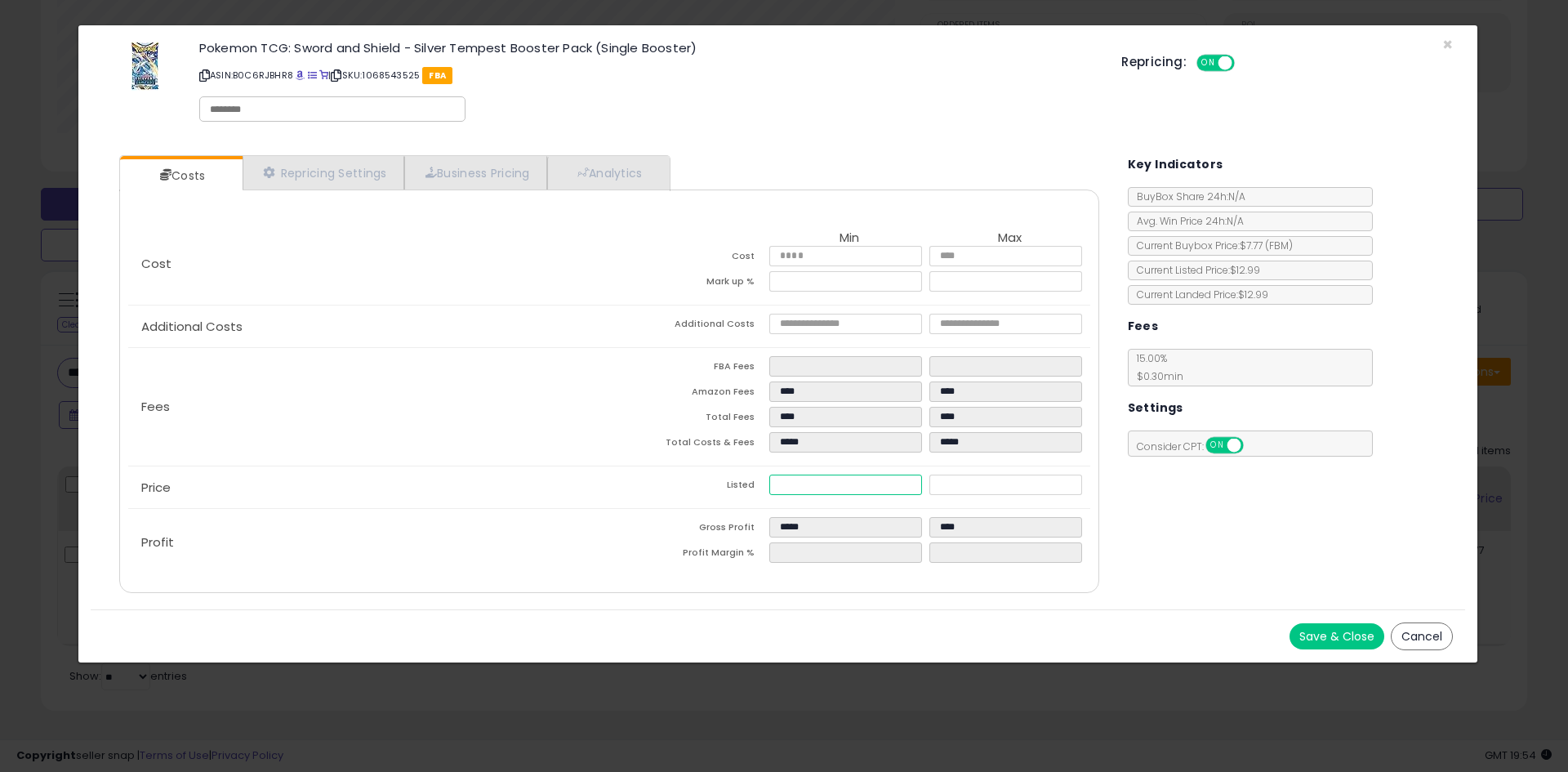 type on "****" 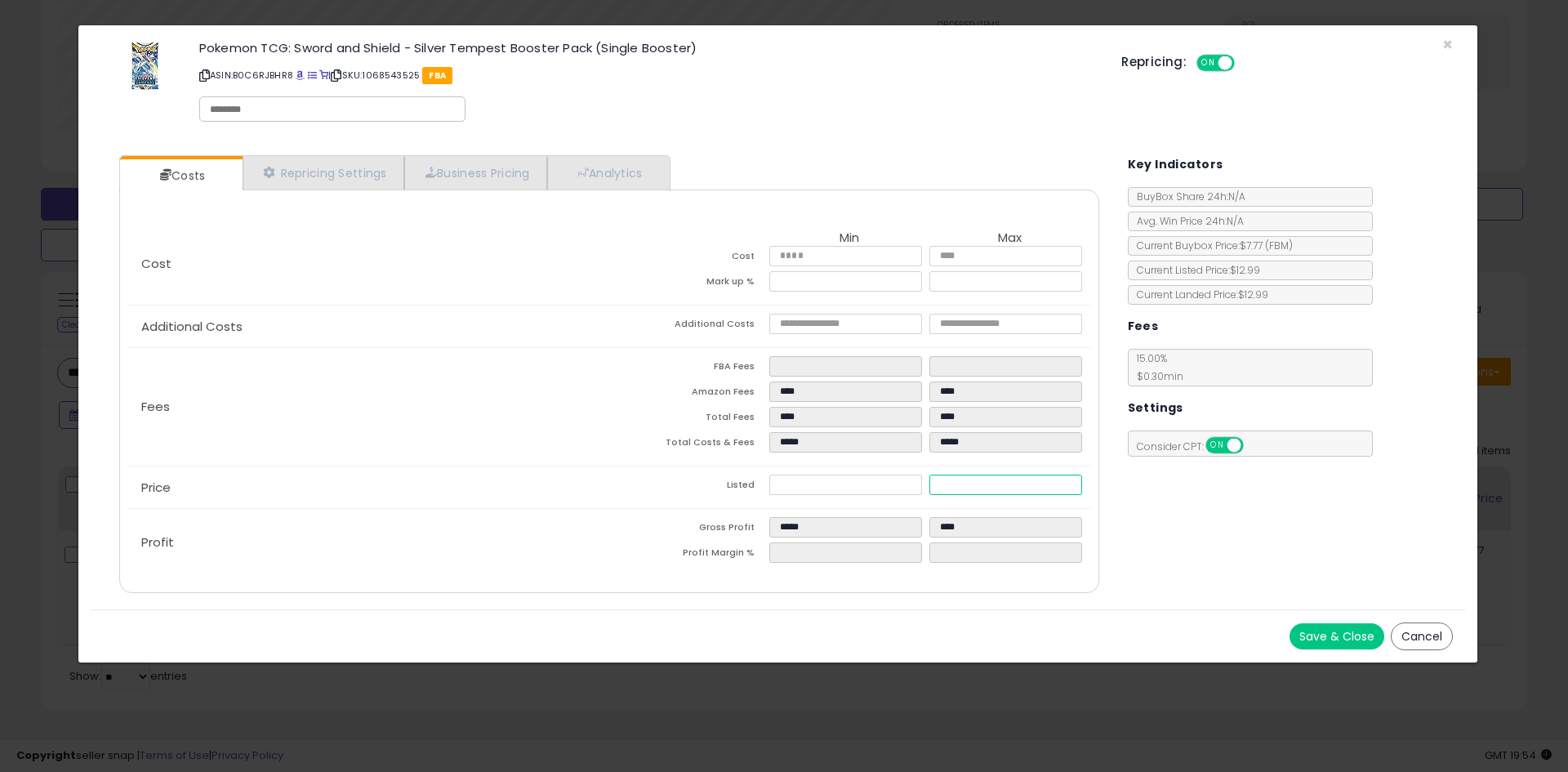 type on "*****" 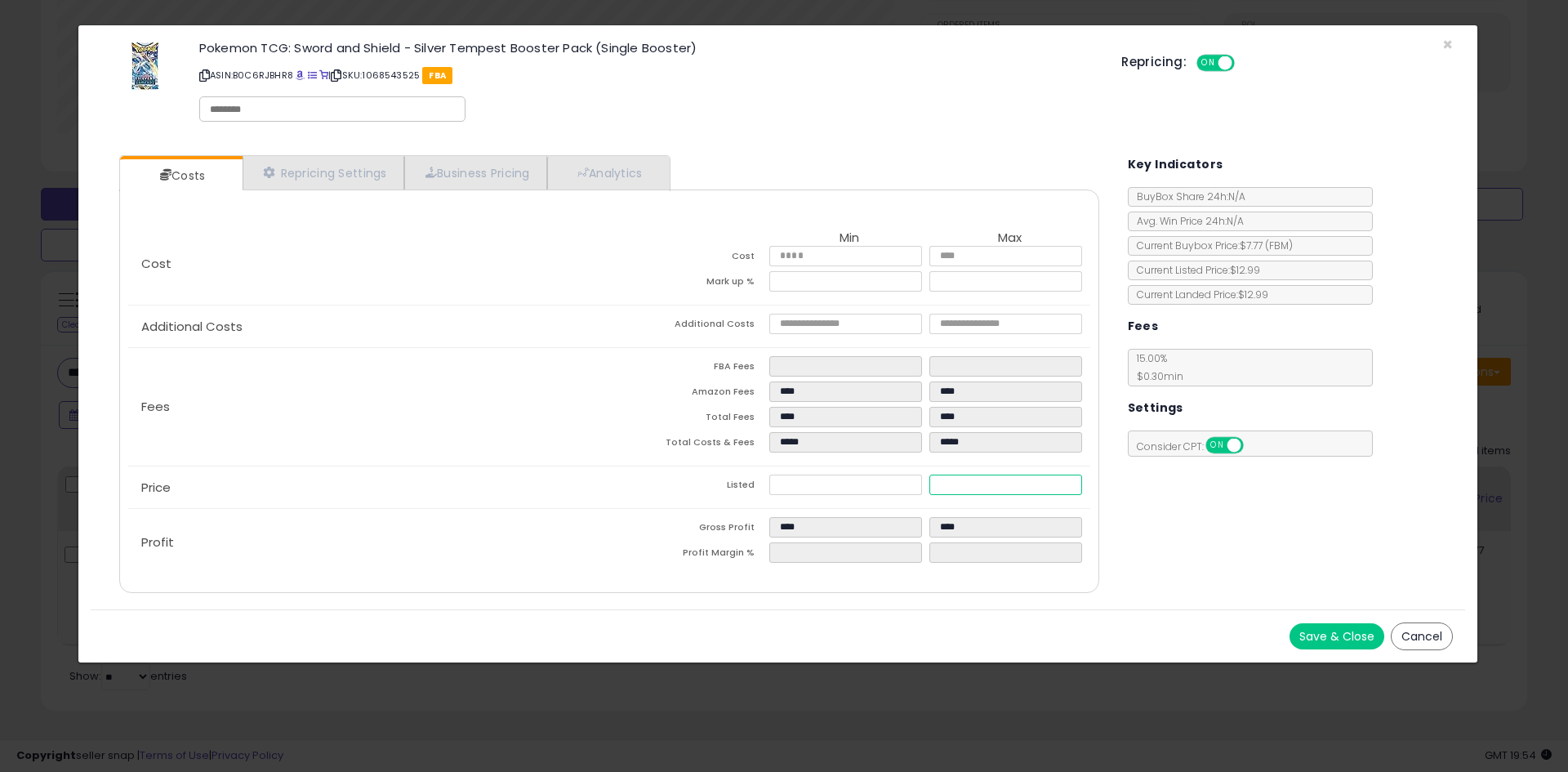 type on "****" 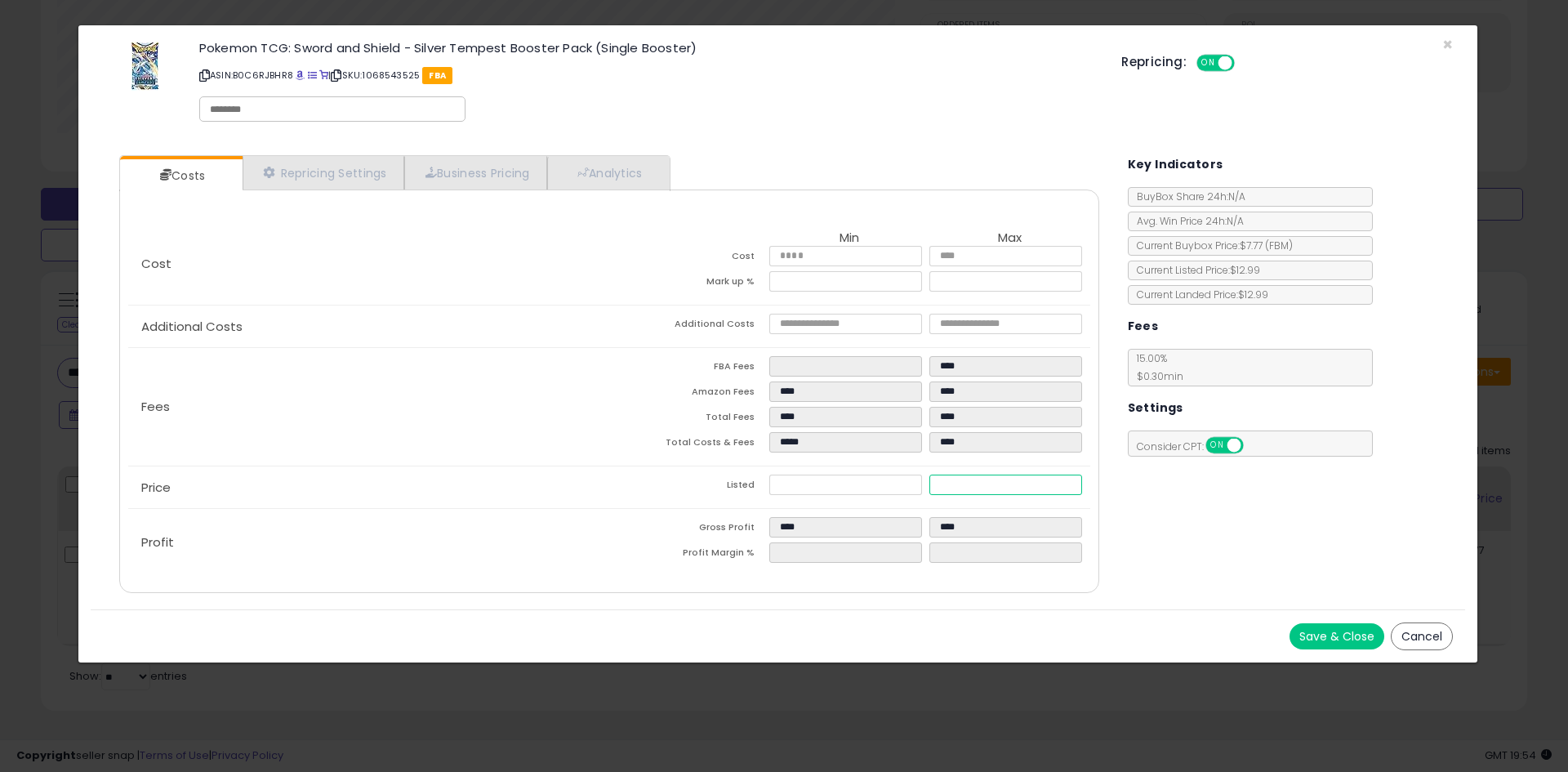 type on "****" 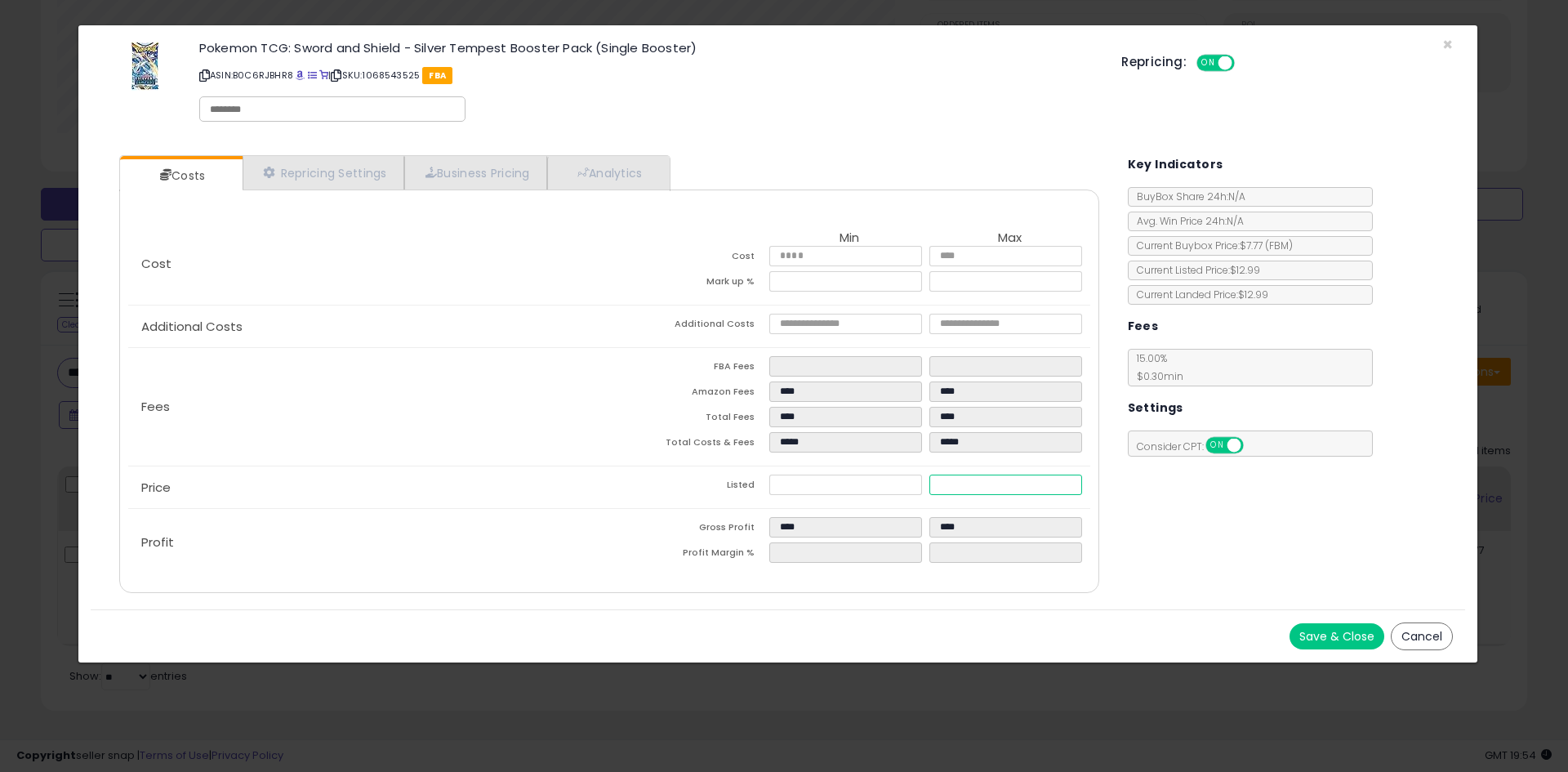 type on "****" 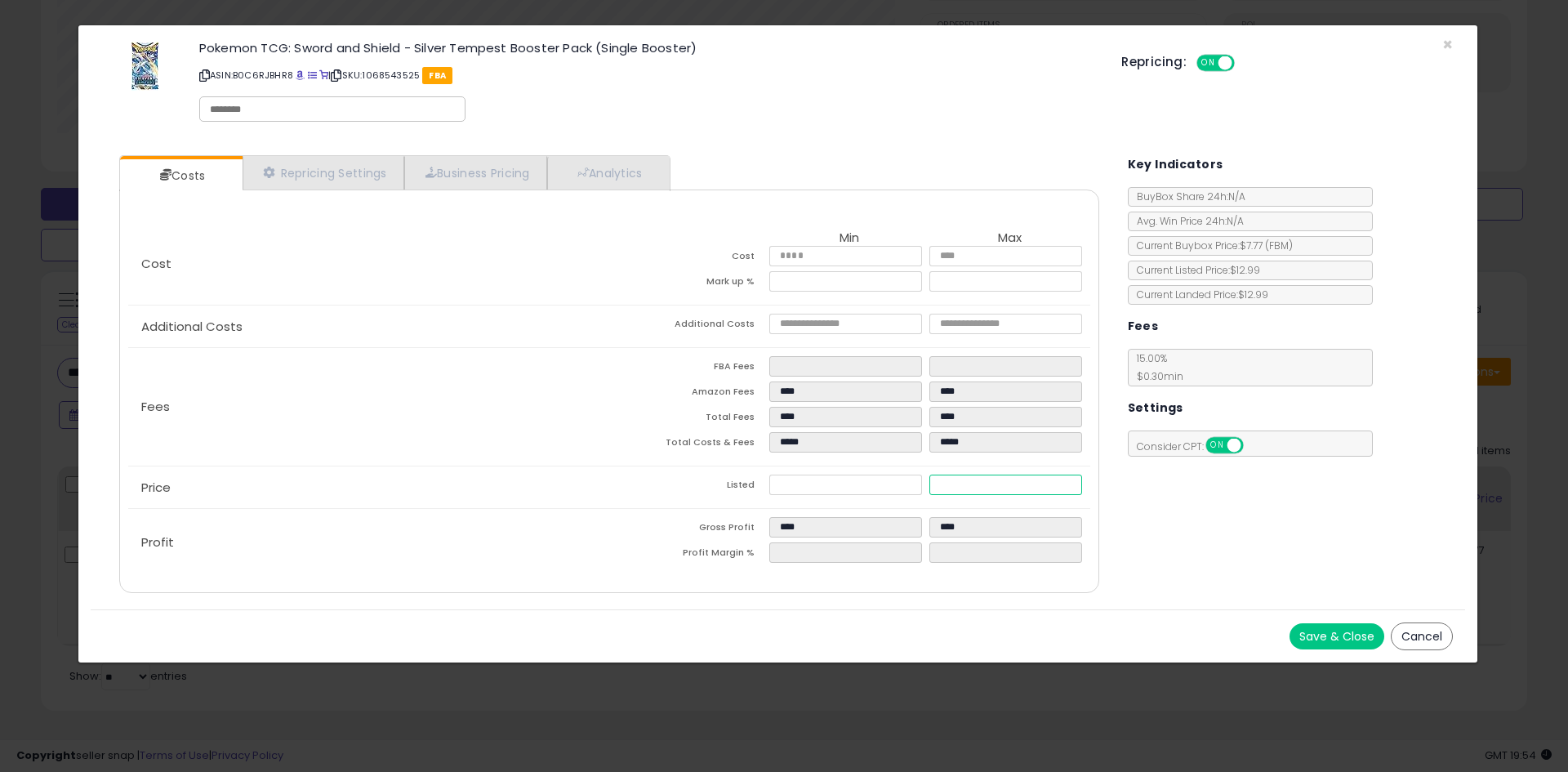 type on "*****" 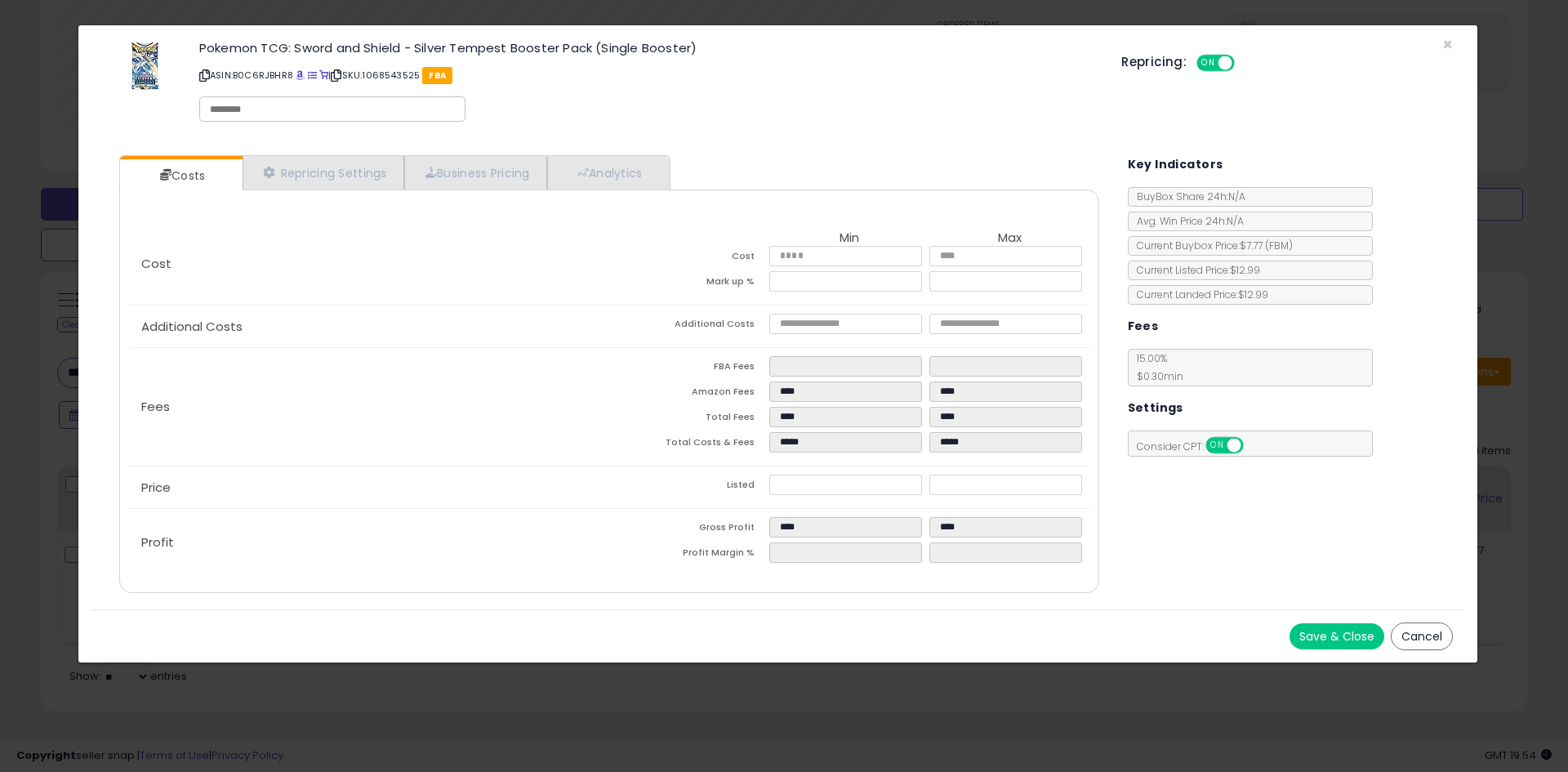 type on "*****" 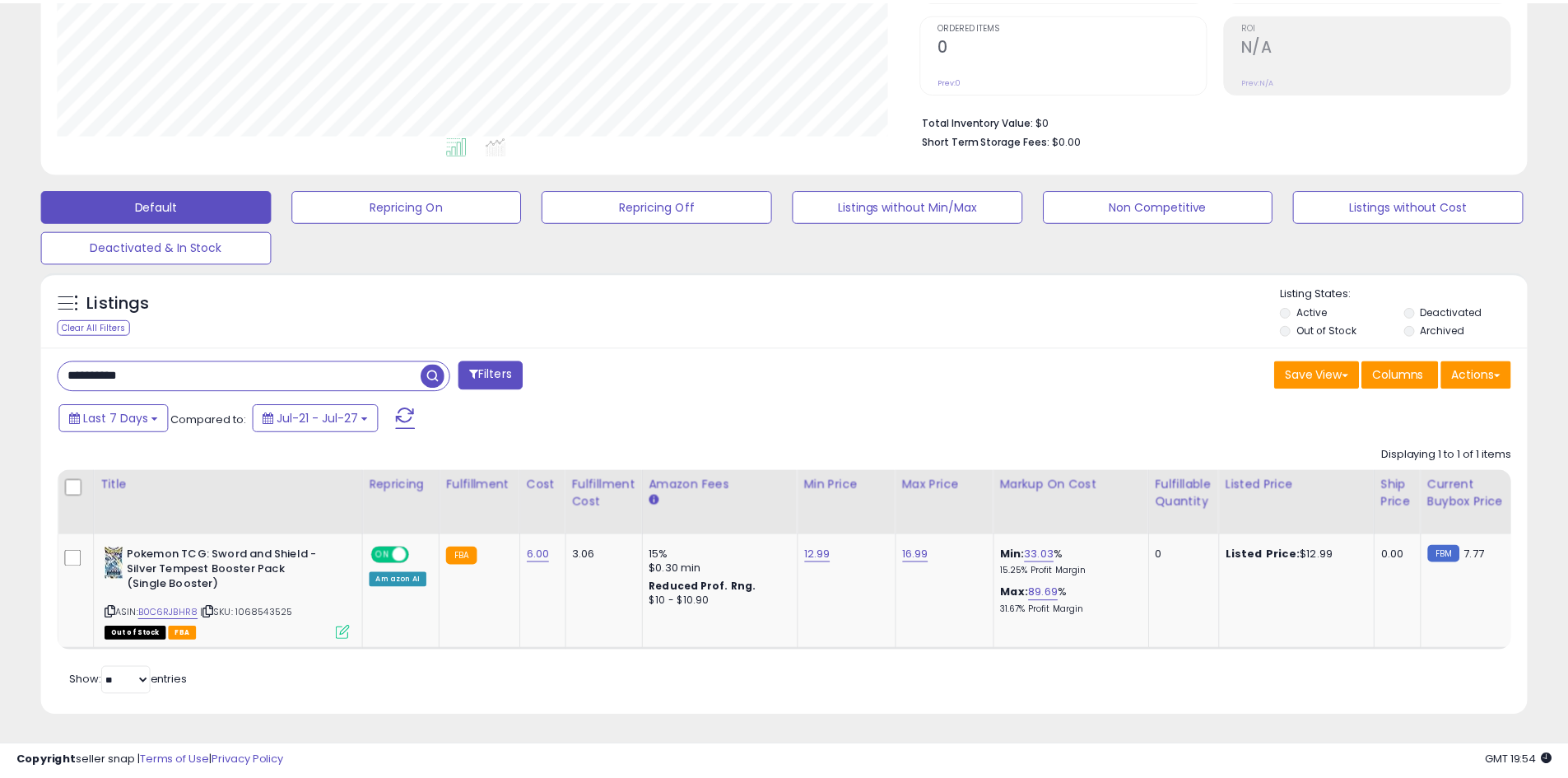 scroll, scrollTop: 338, scrollLeft: 862, axis: both 